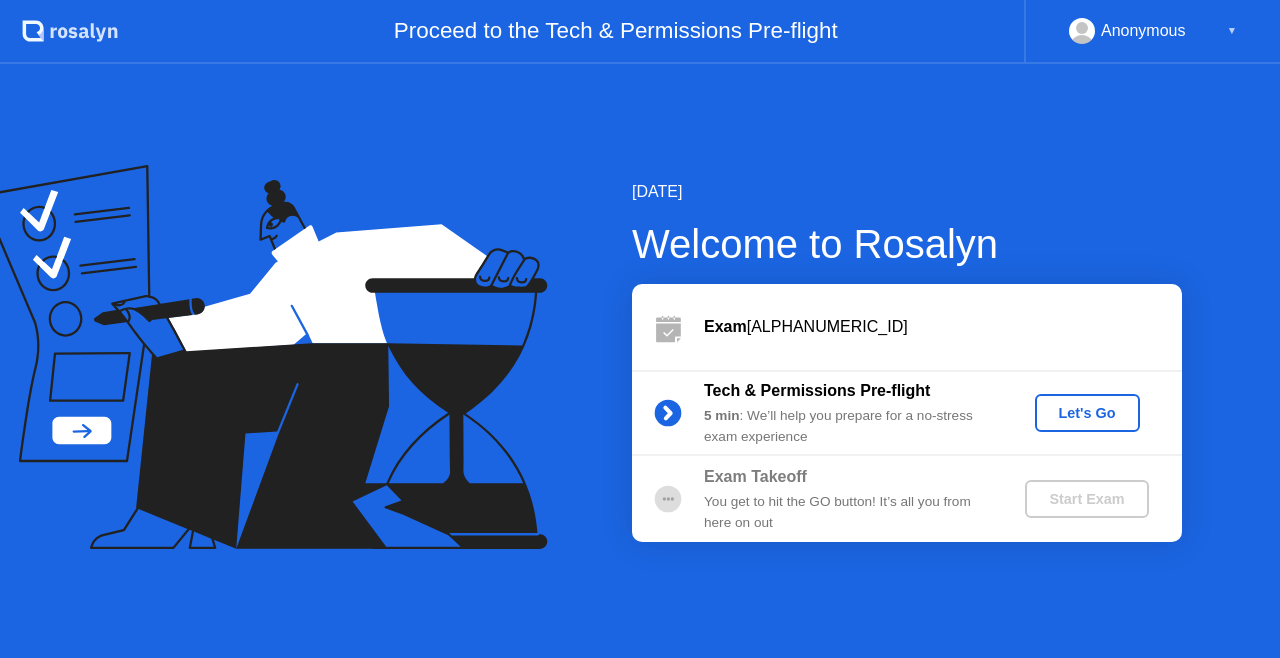 scroll, scrollTop: 0, scrollLeft: 0, axis: both 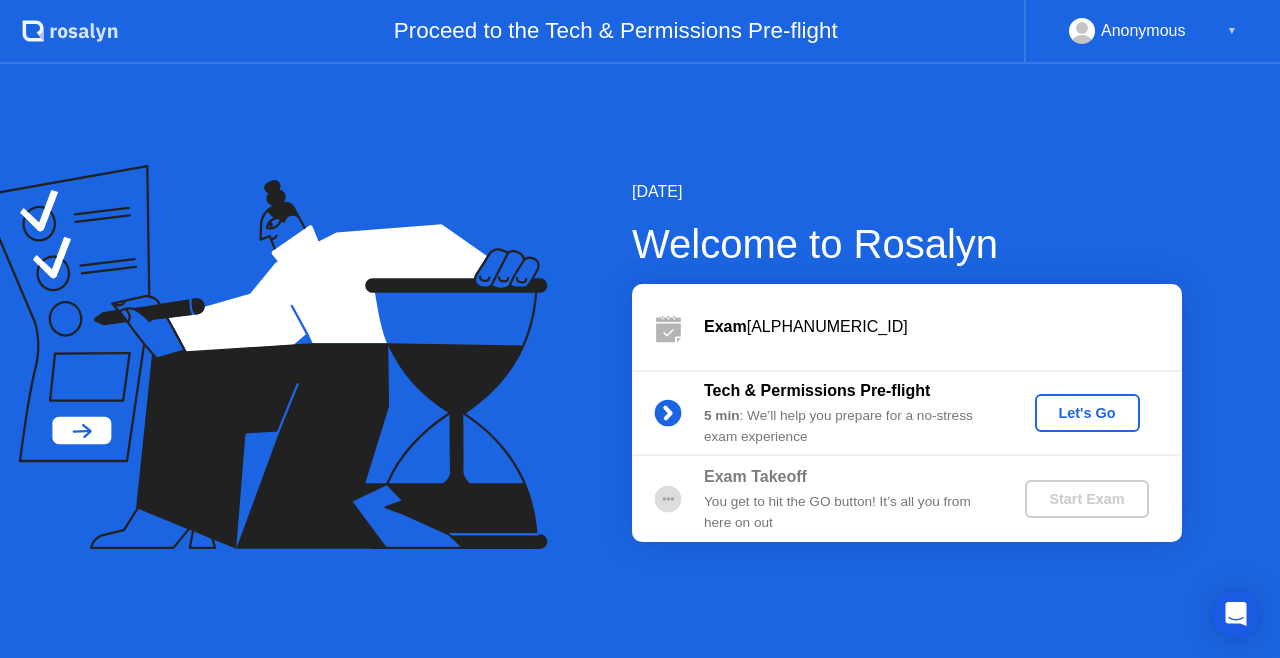 click on "Let's Go" 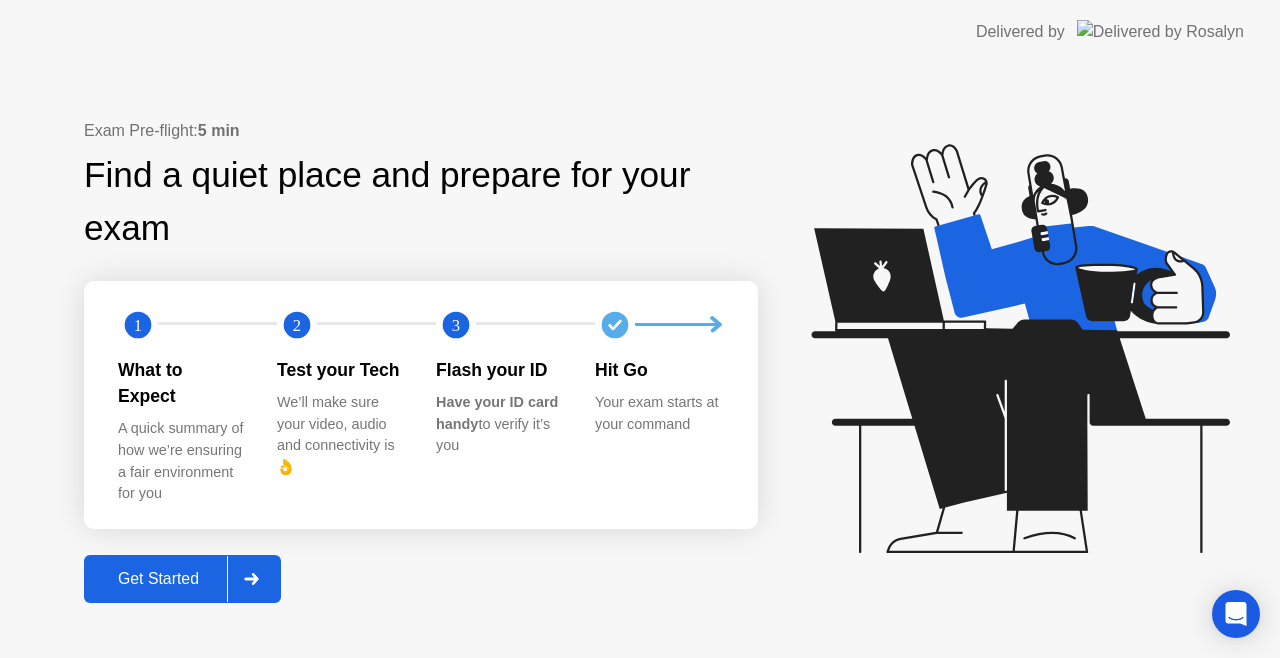 click on "Get Started" 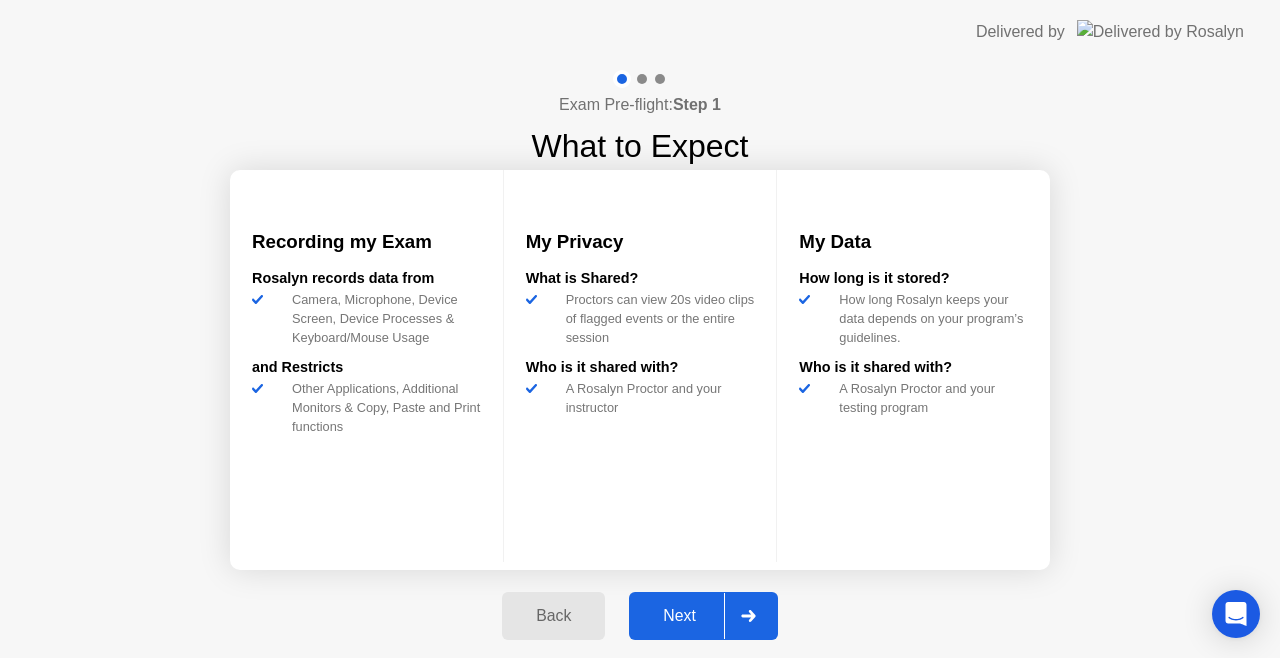 click 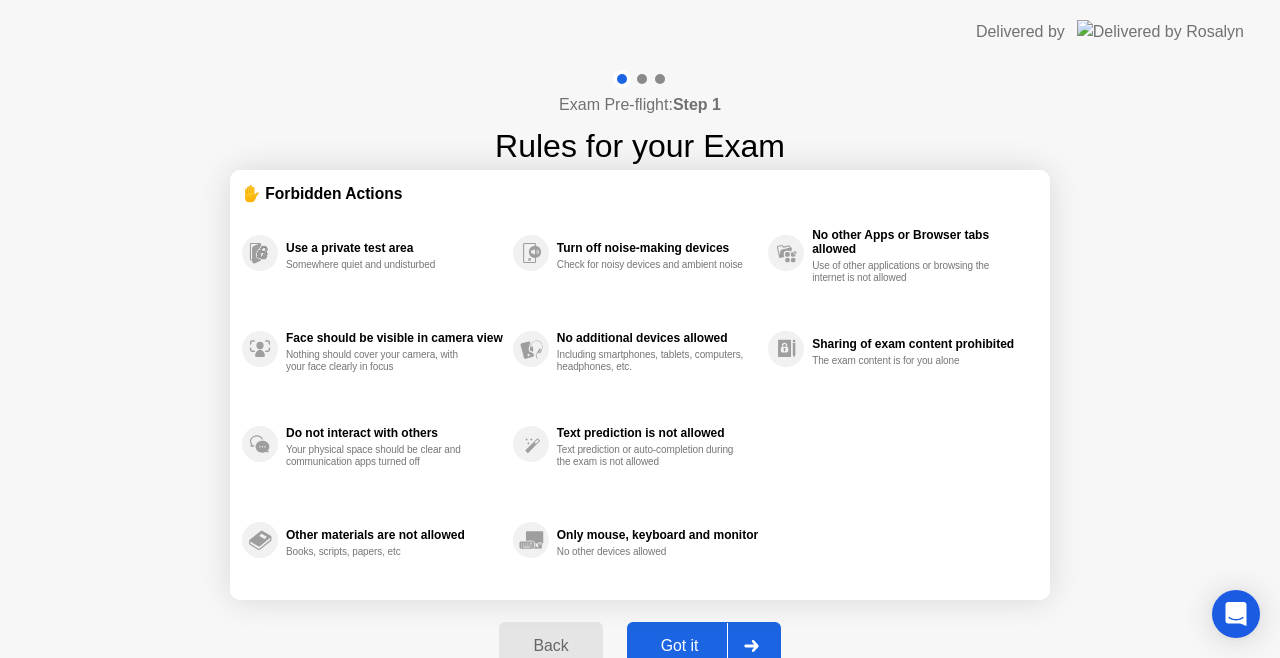 click 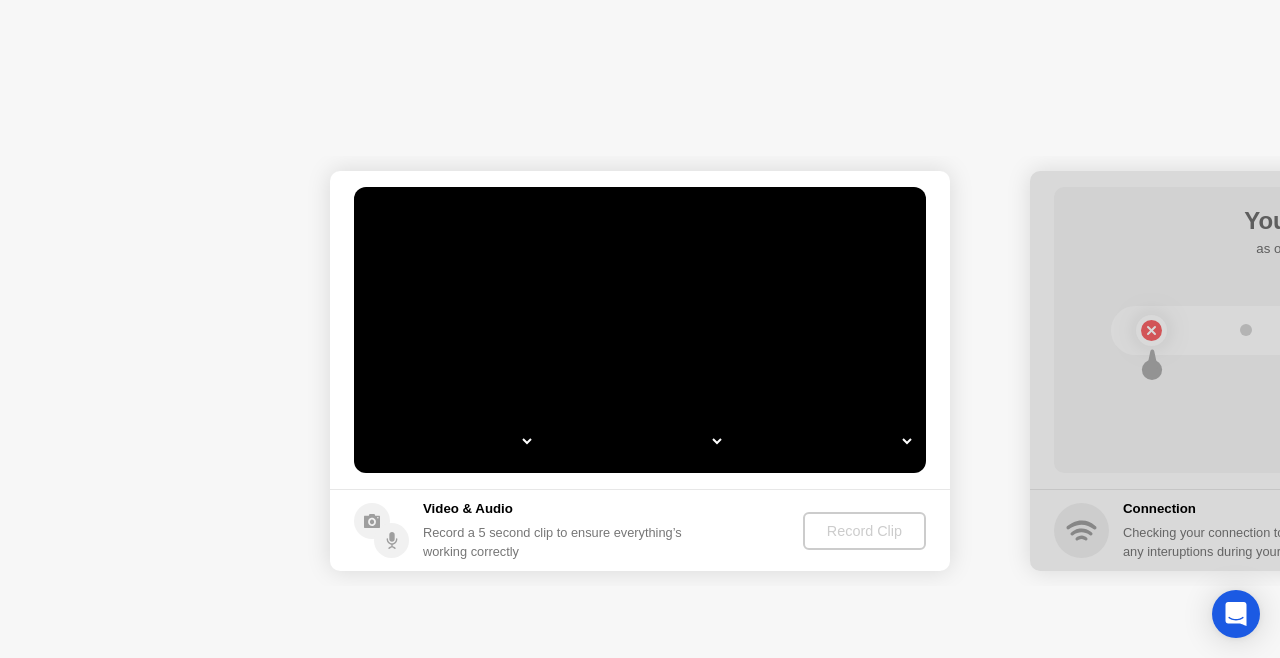 select on "**********" 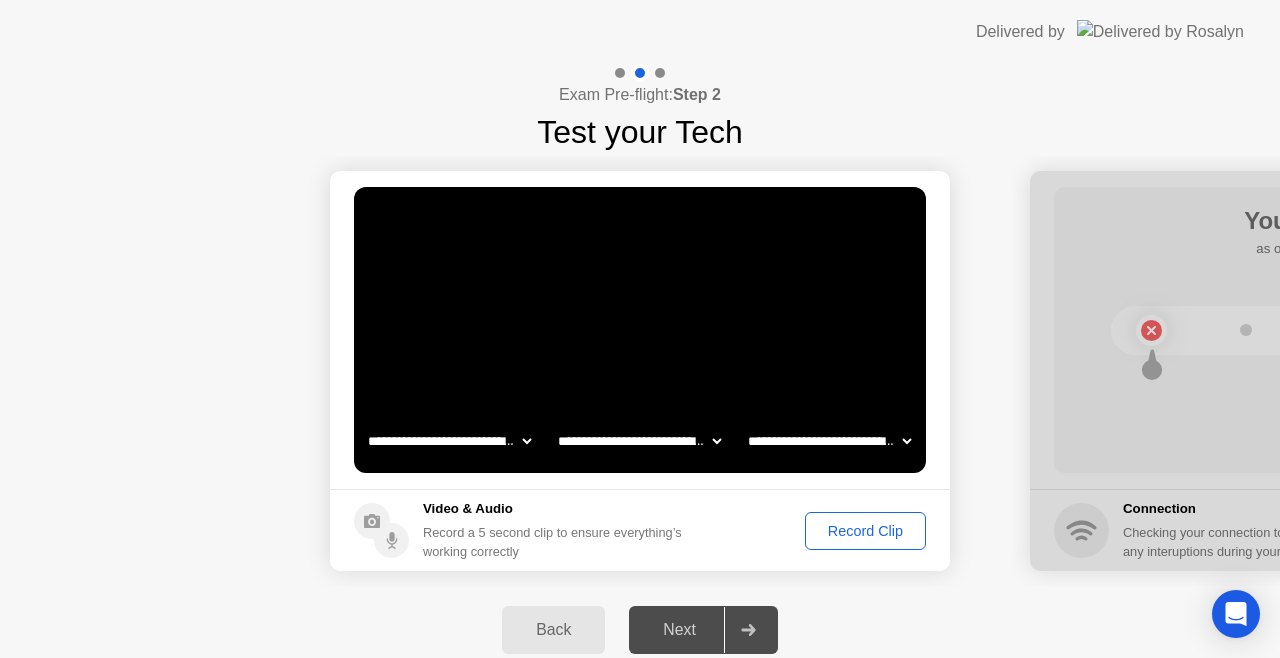 click on "Record Clip" 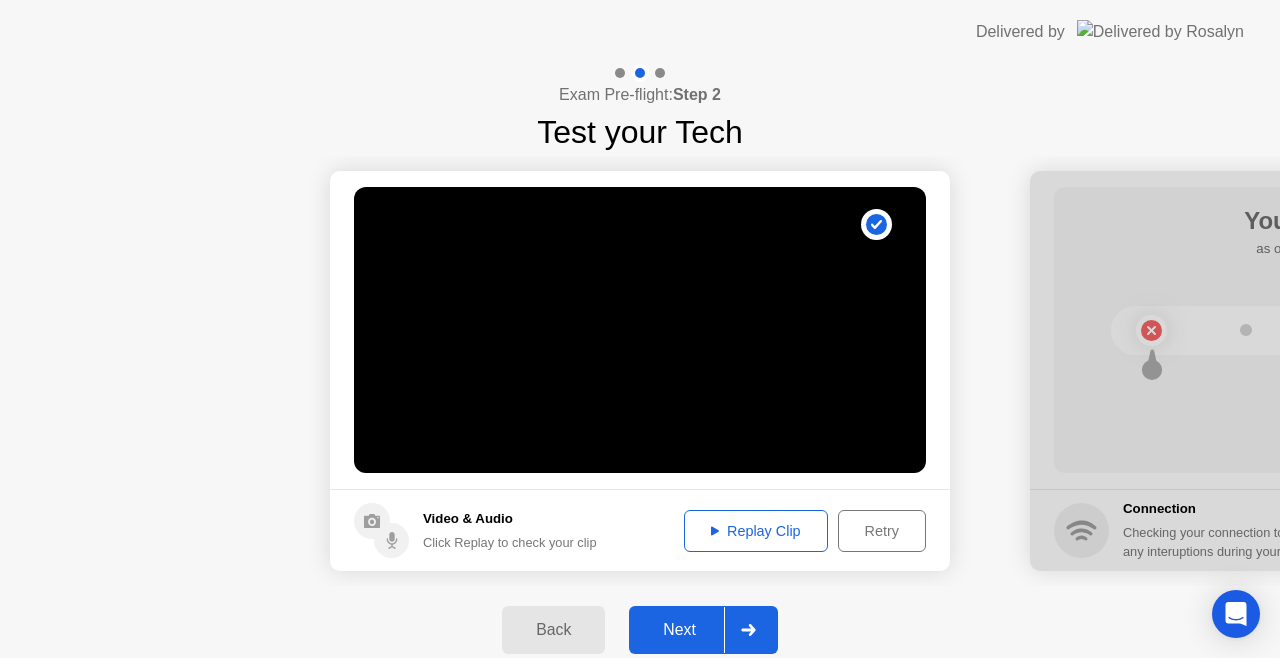click on "Next" 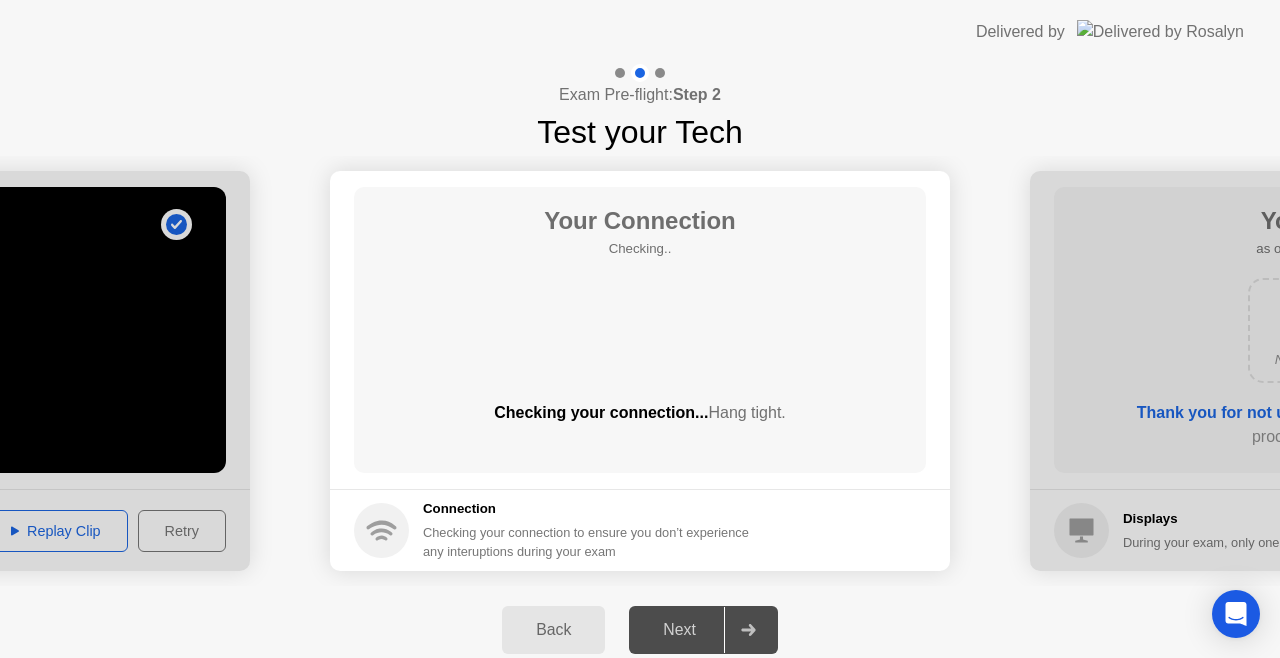 click 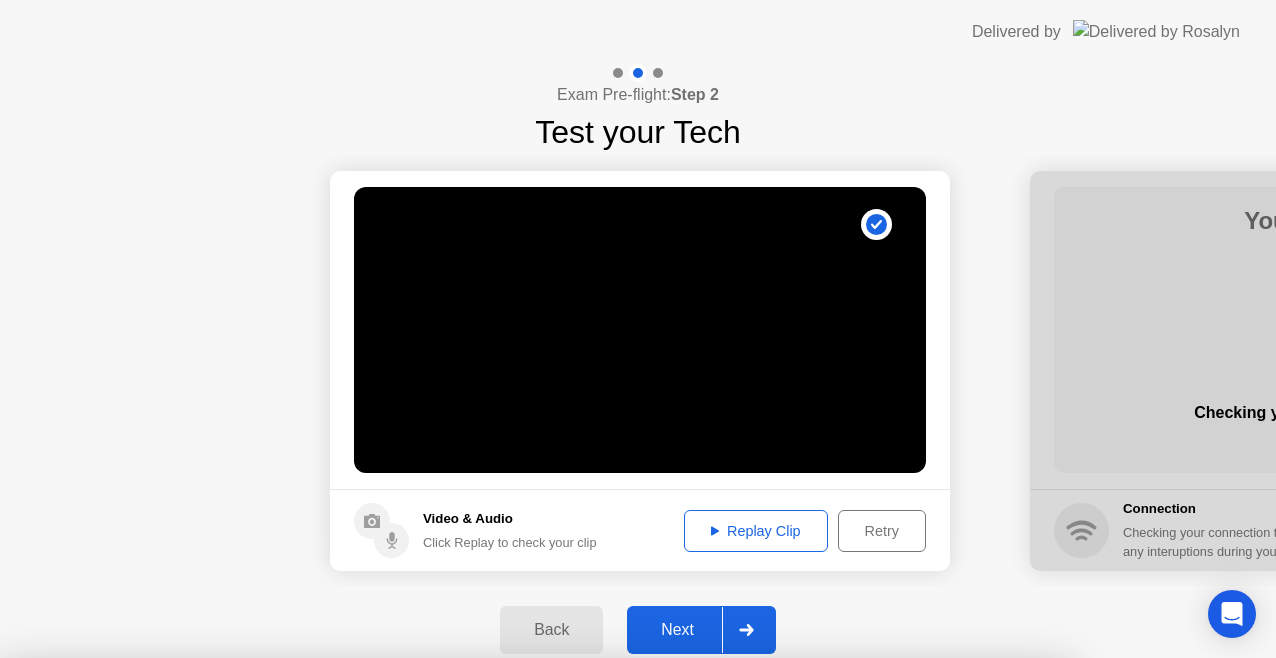 click on "Oops, we lost streams It seems you lost one of your streams (audio, video, desktopshare). You have 30 seconds to reconnect in order to continue with your exam." at bounding box center (536, 967) 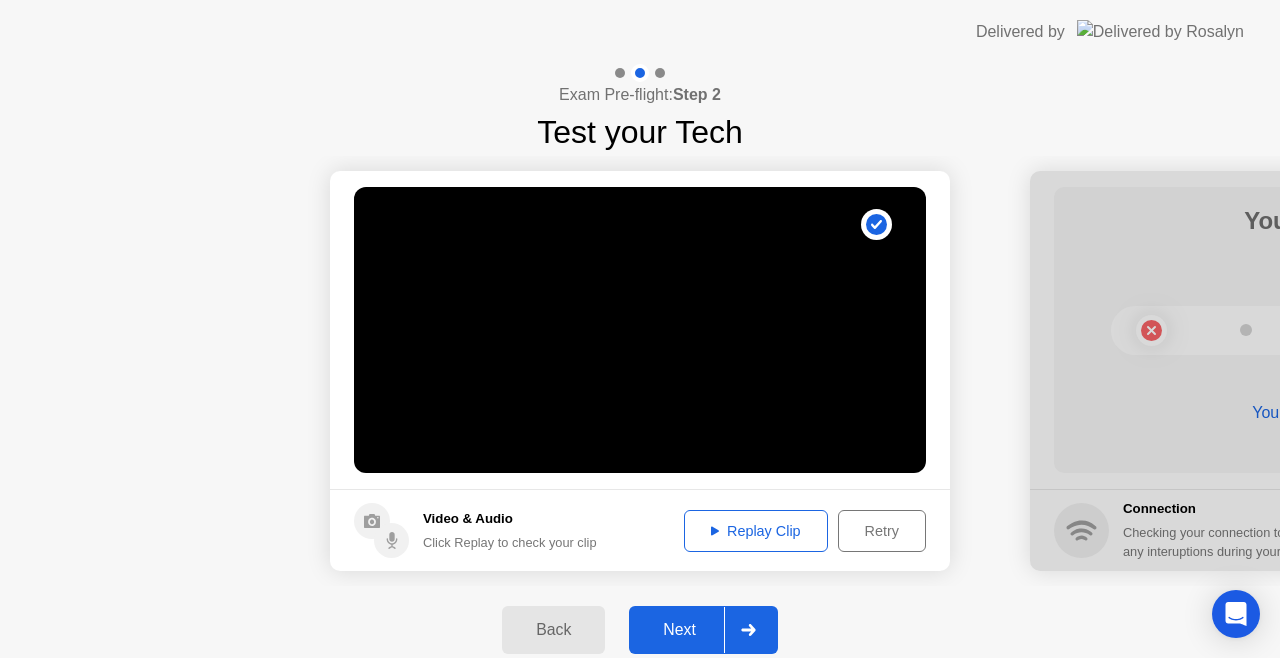 click on "Back" 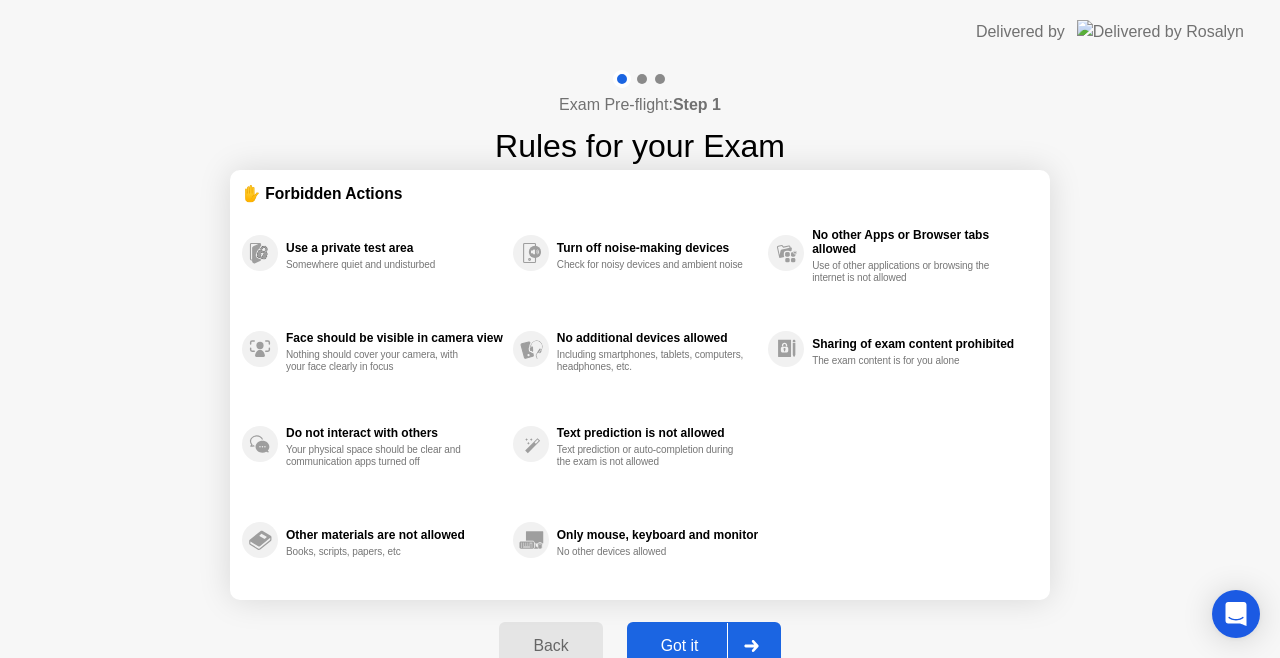 click on "Back" 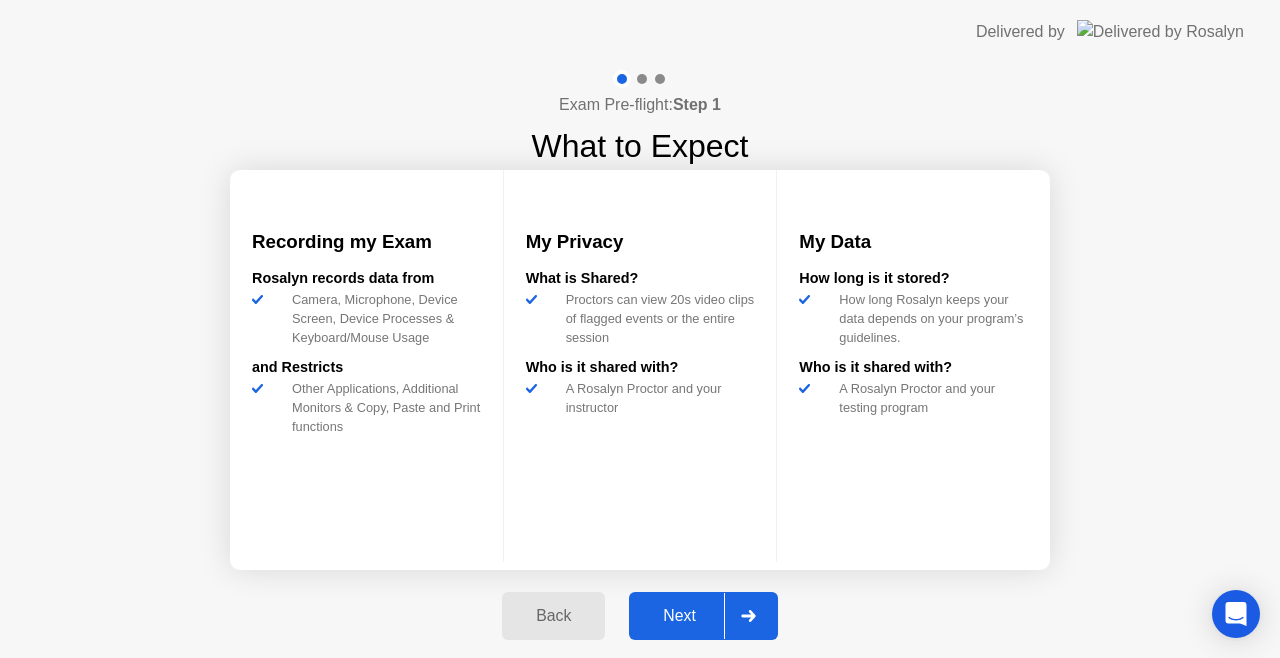 click on "Back" 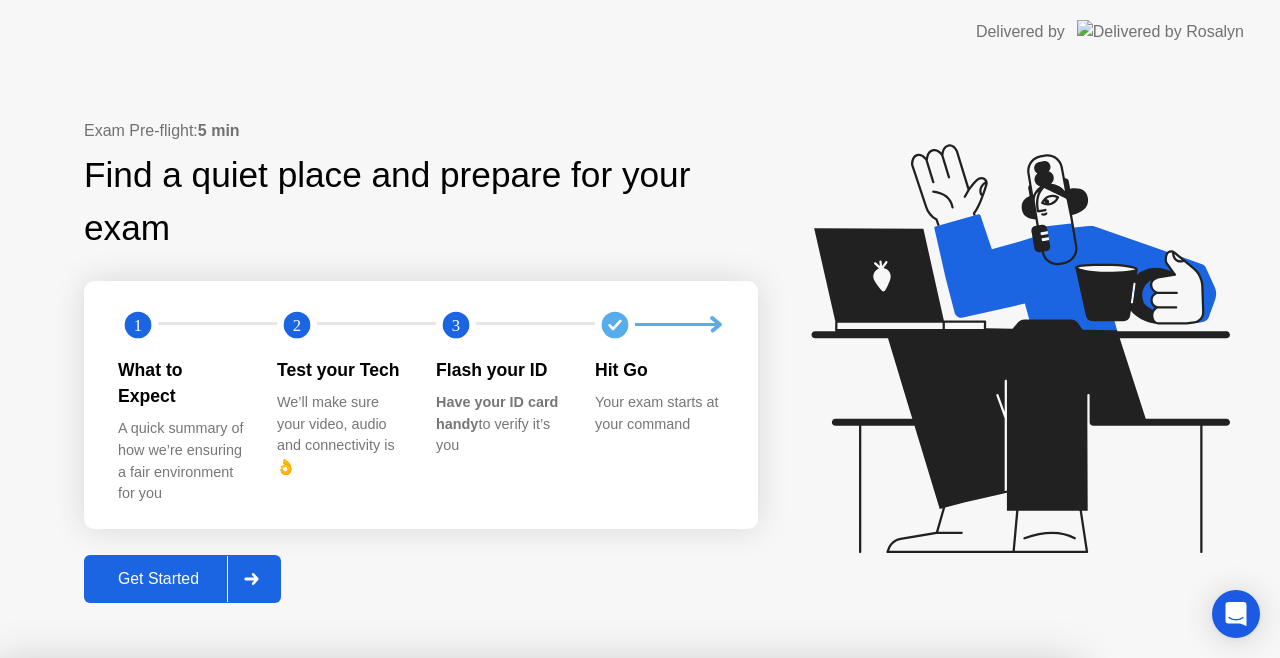 click at bounding box center [640, 658] 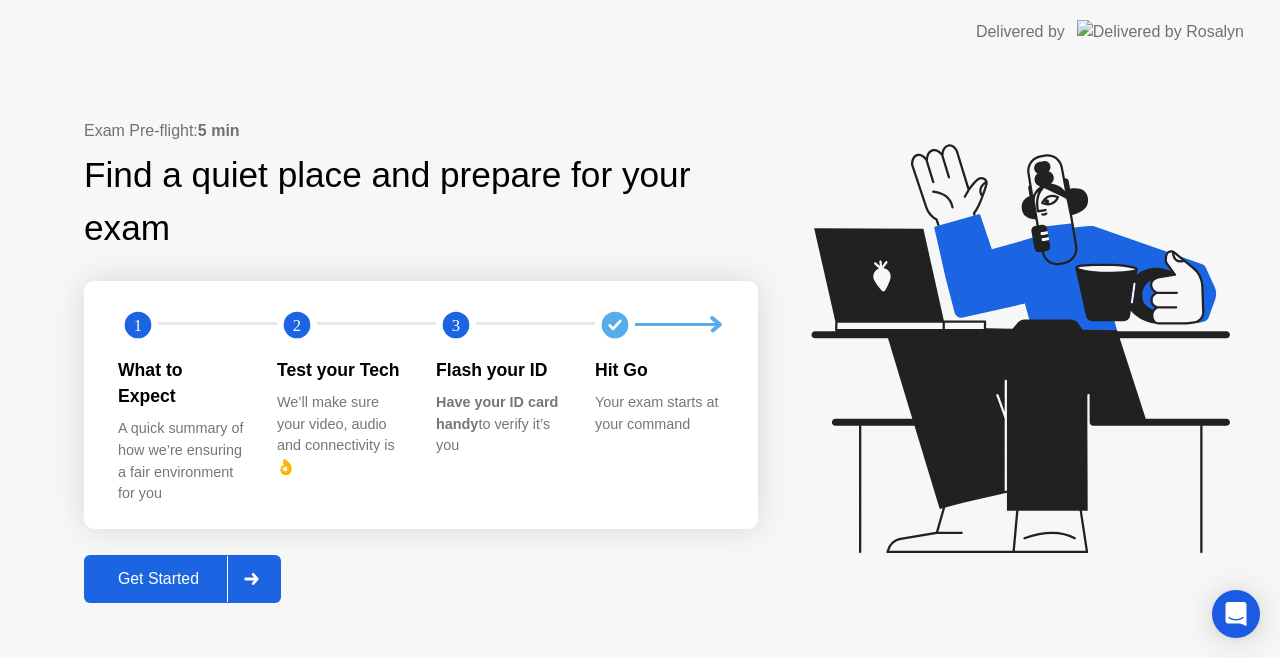click on "Get Started" 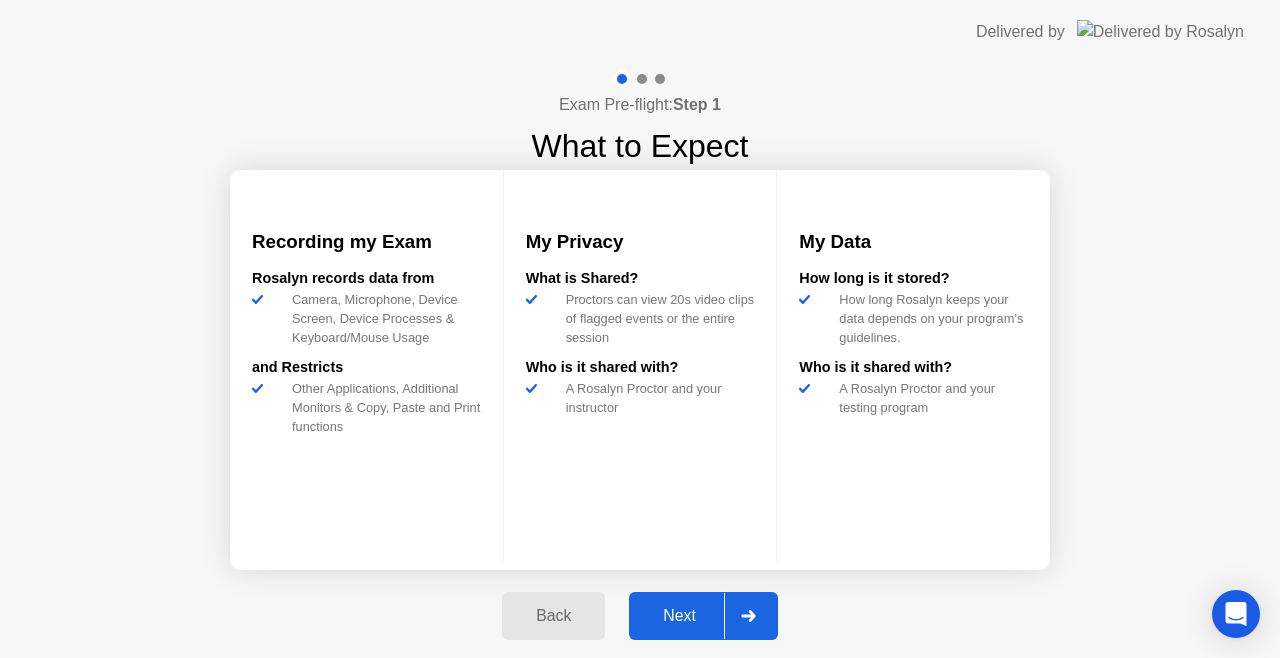 click on "Next" 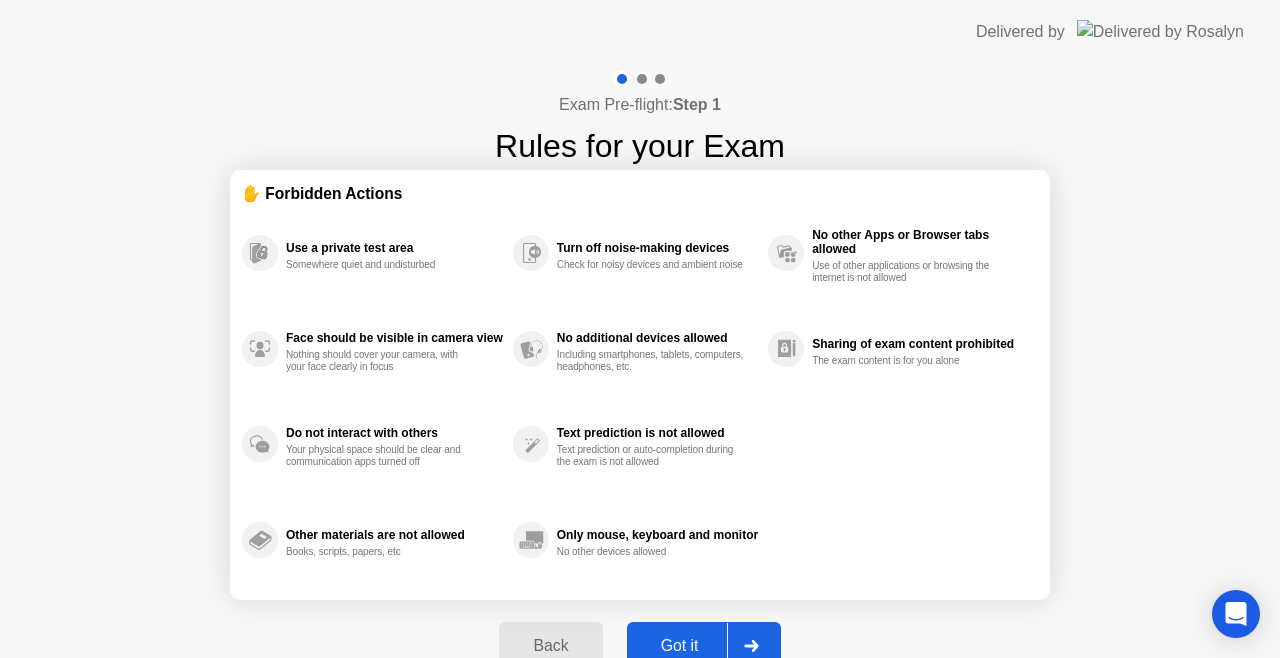 click on "Got it" 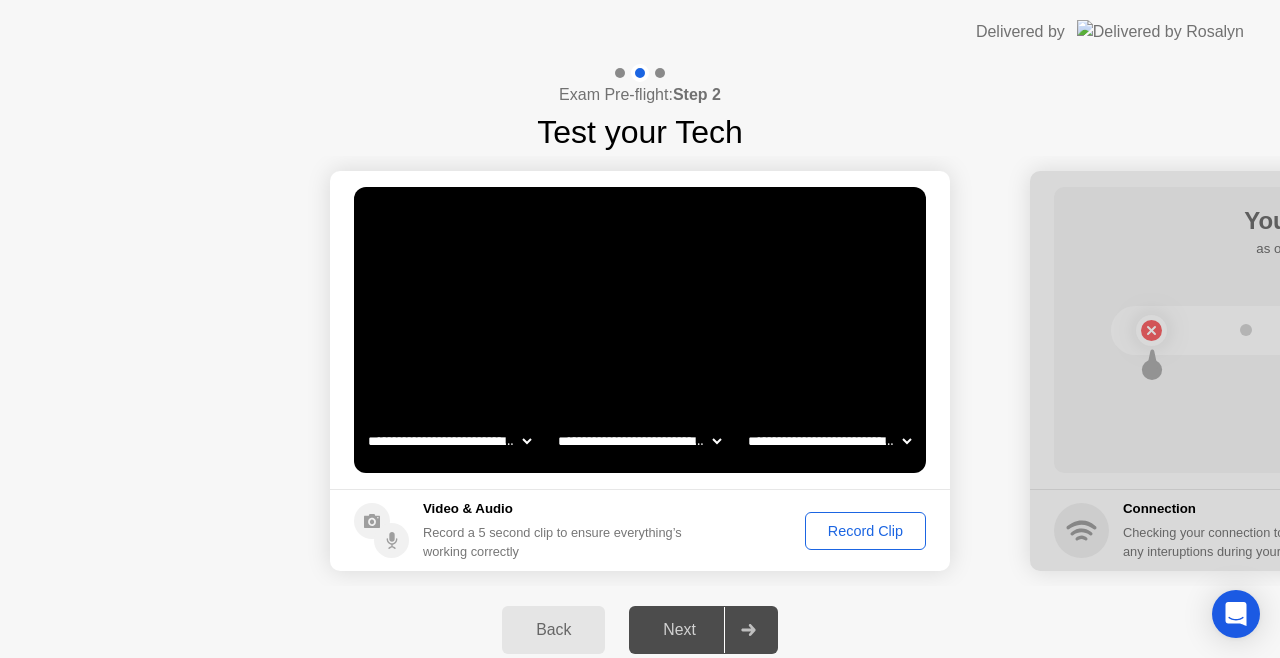 click on "Record Clip" 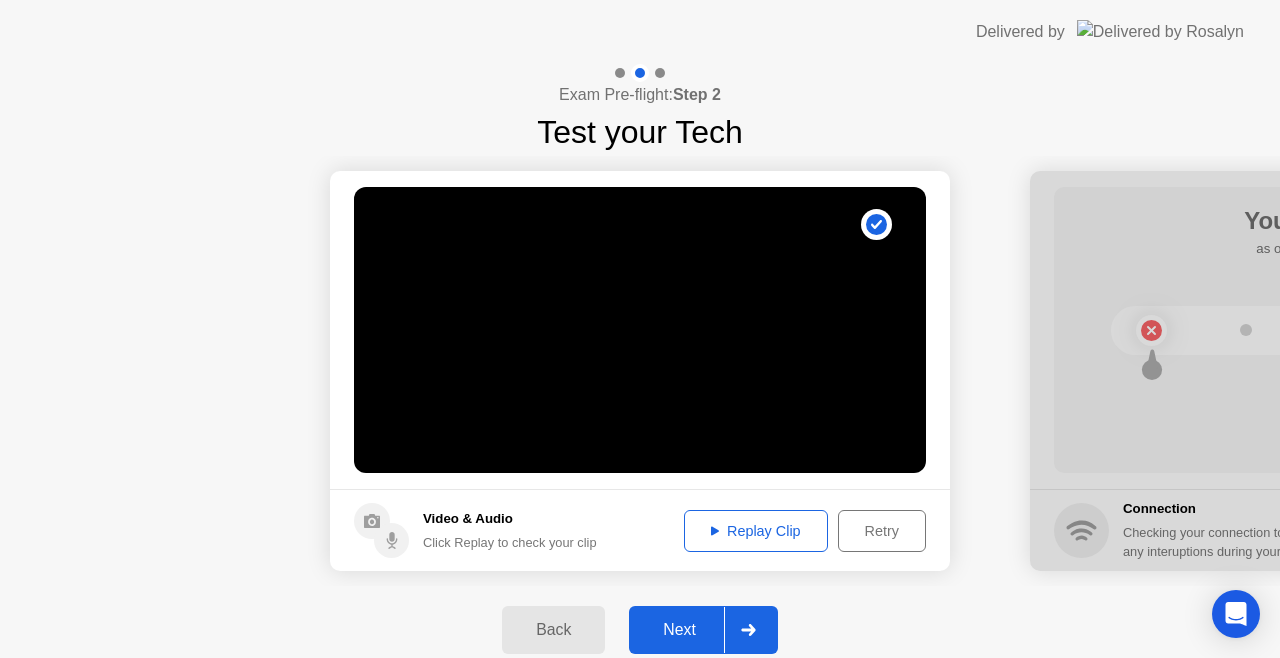 click on "Next" 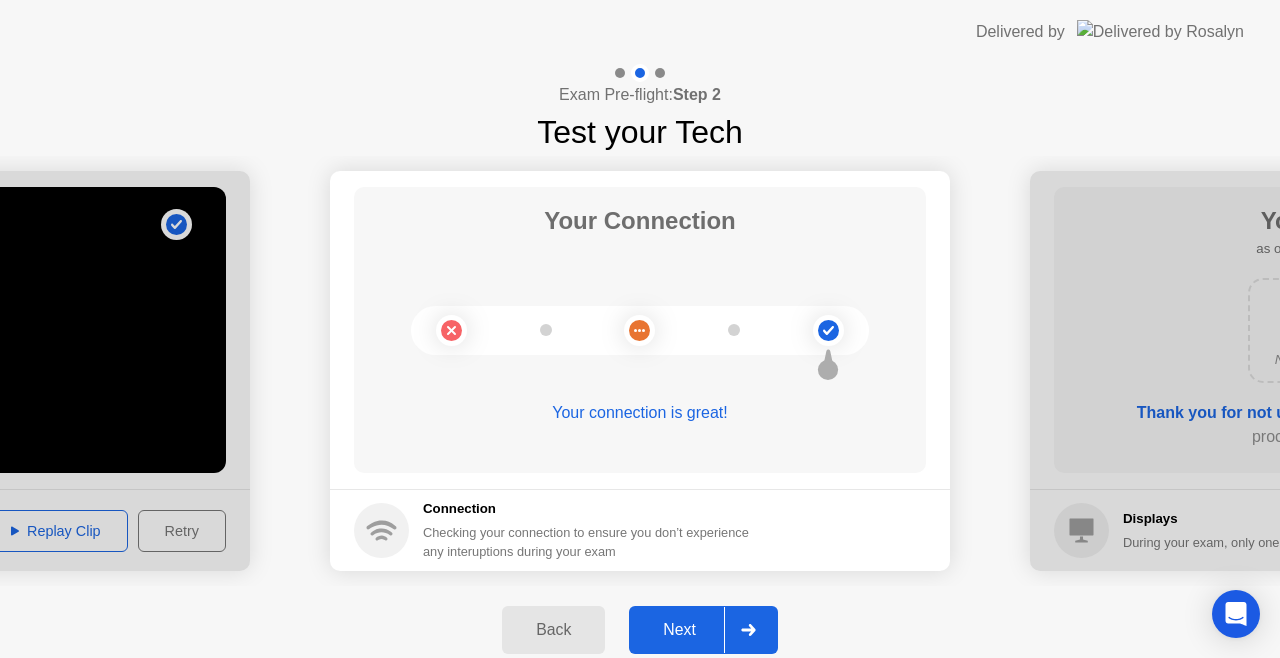 click on "Next" 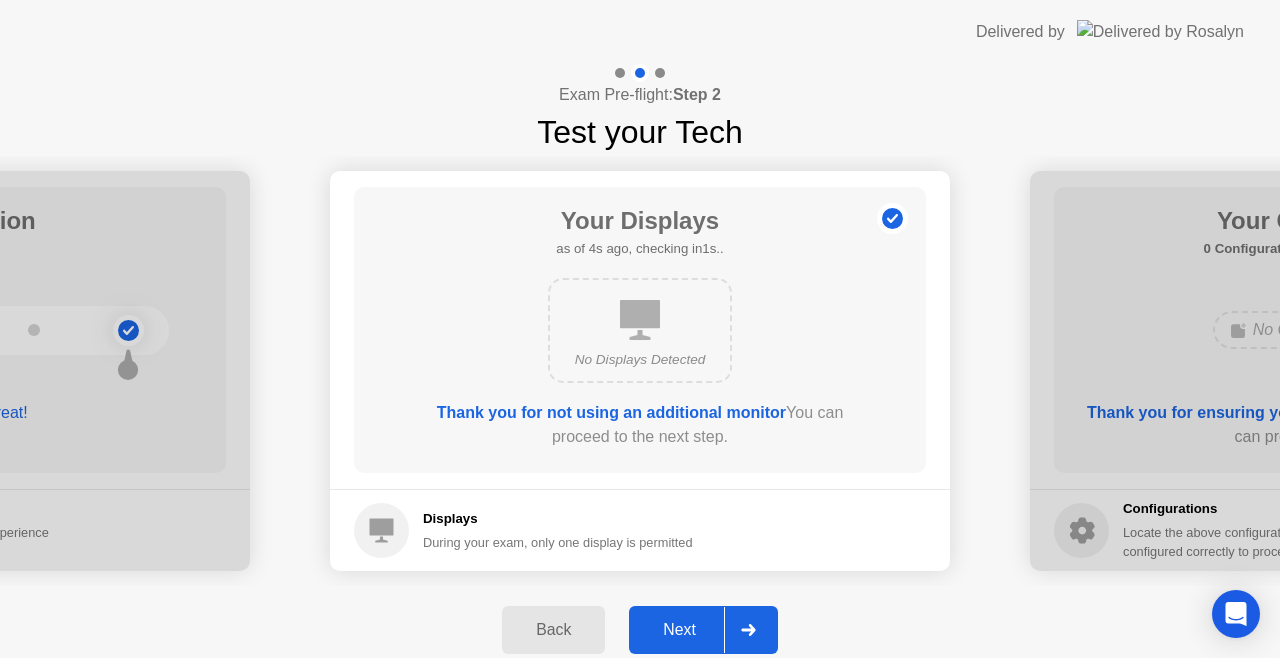 click 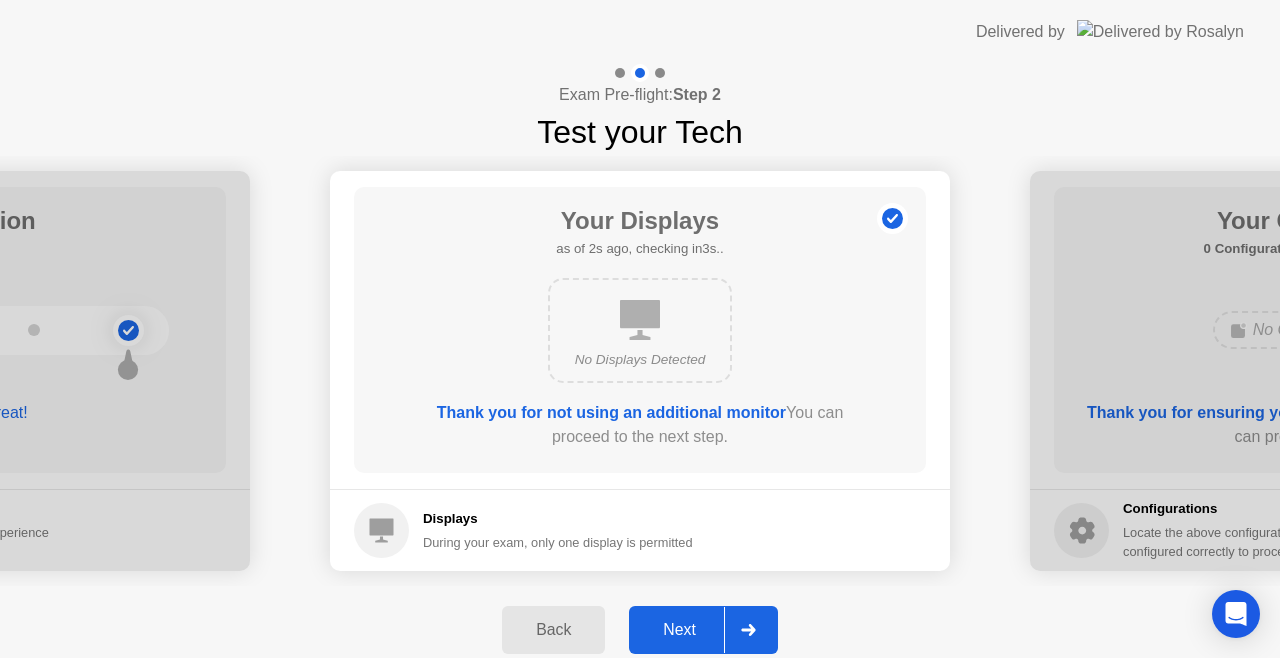 click on "Back" 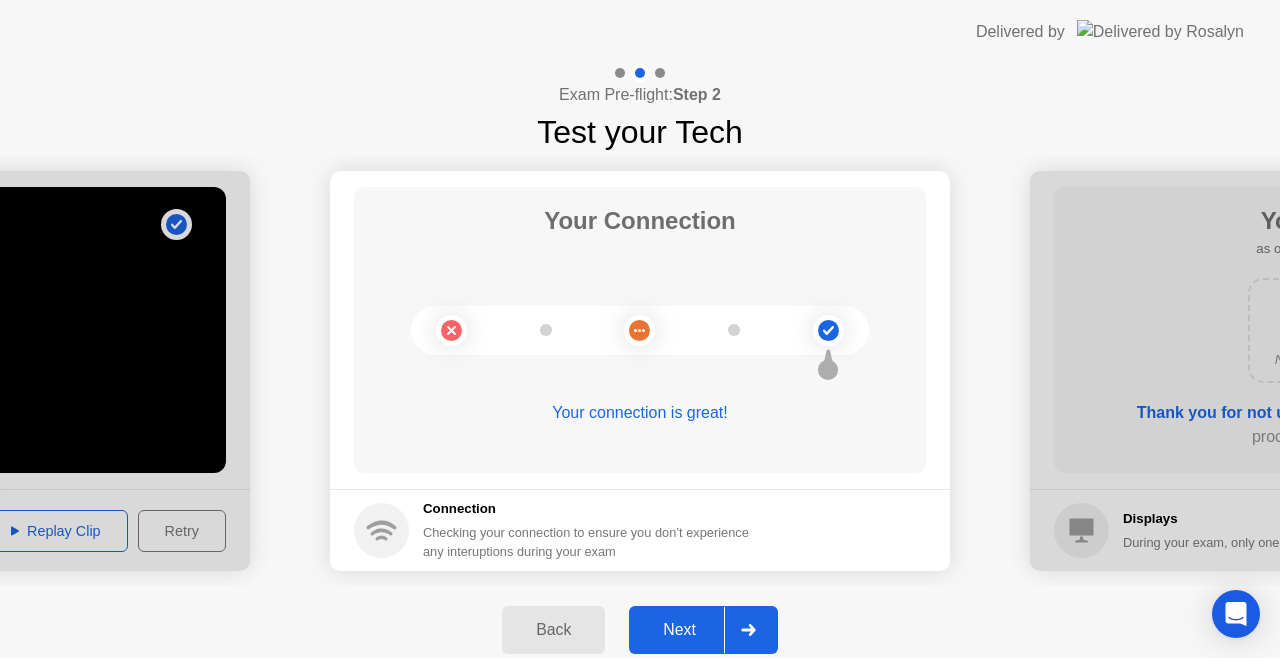 click 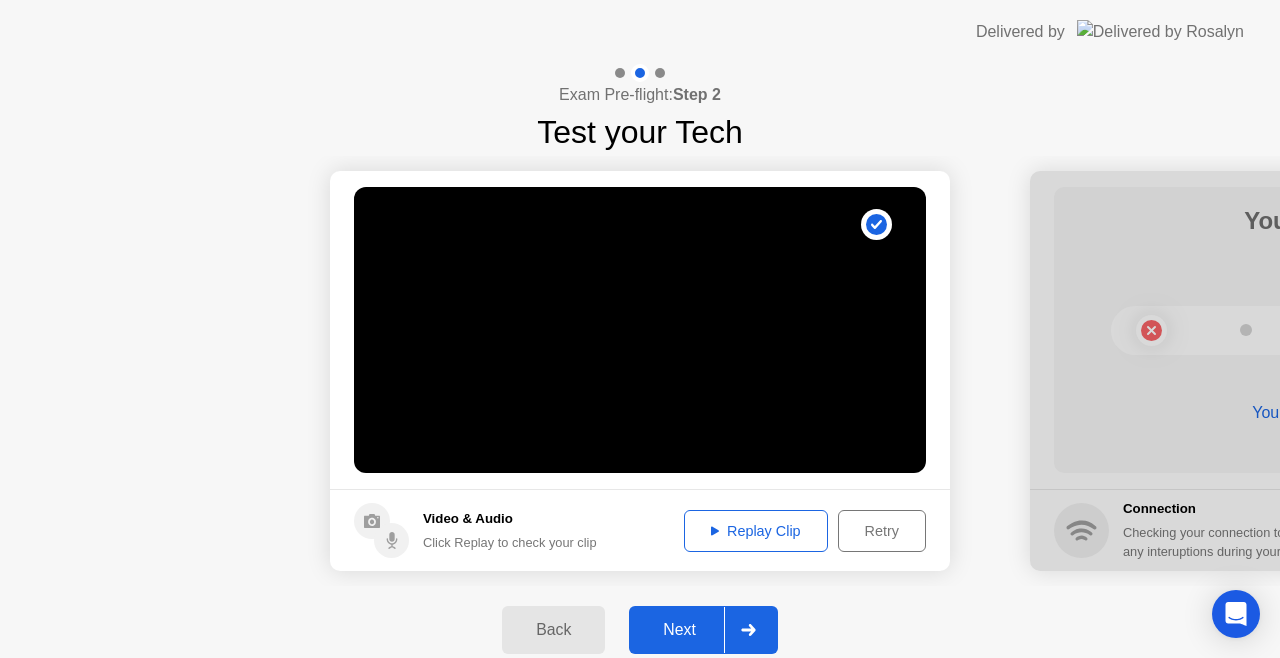 click 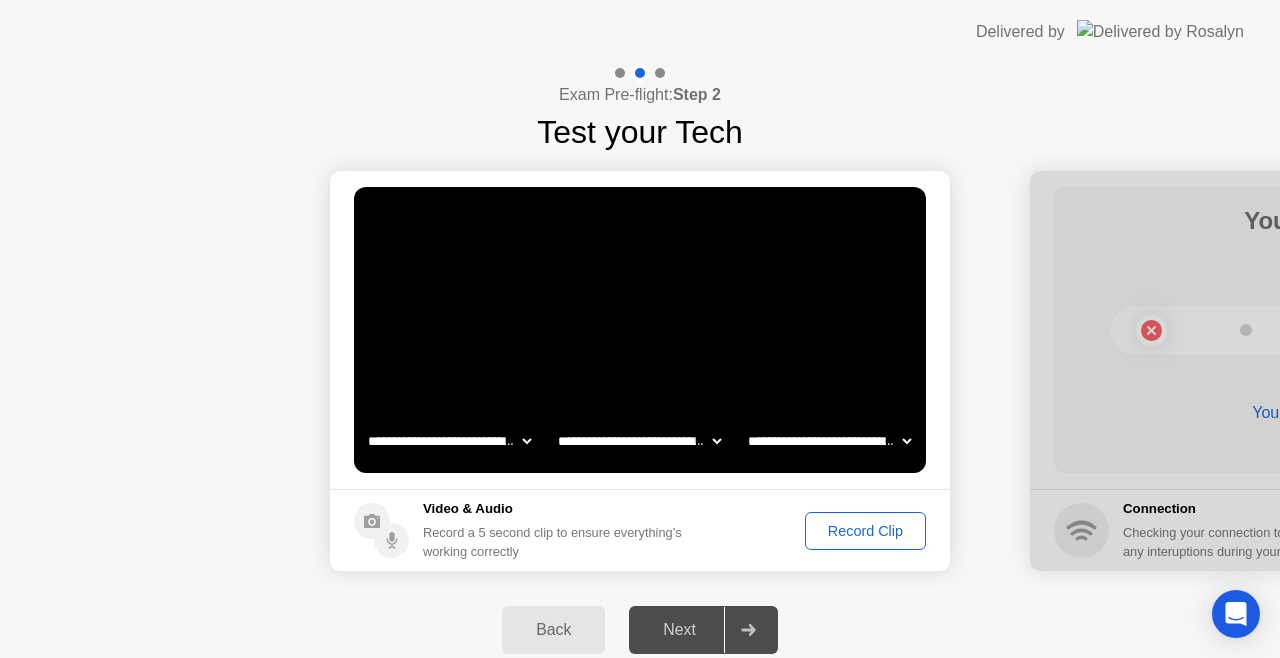 click on "Record Clip" 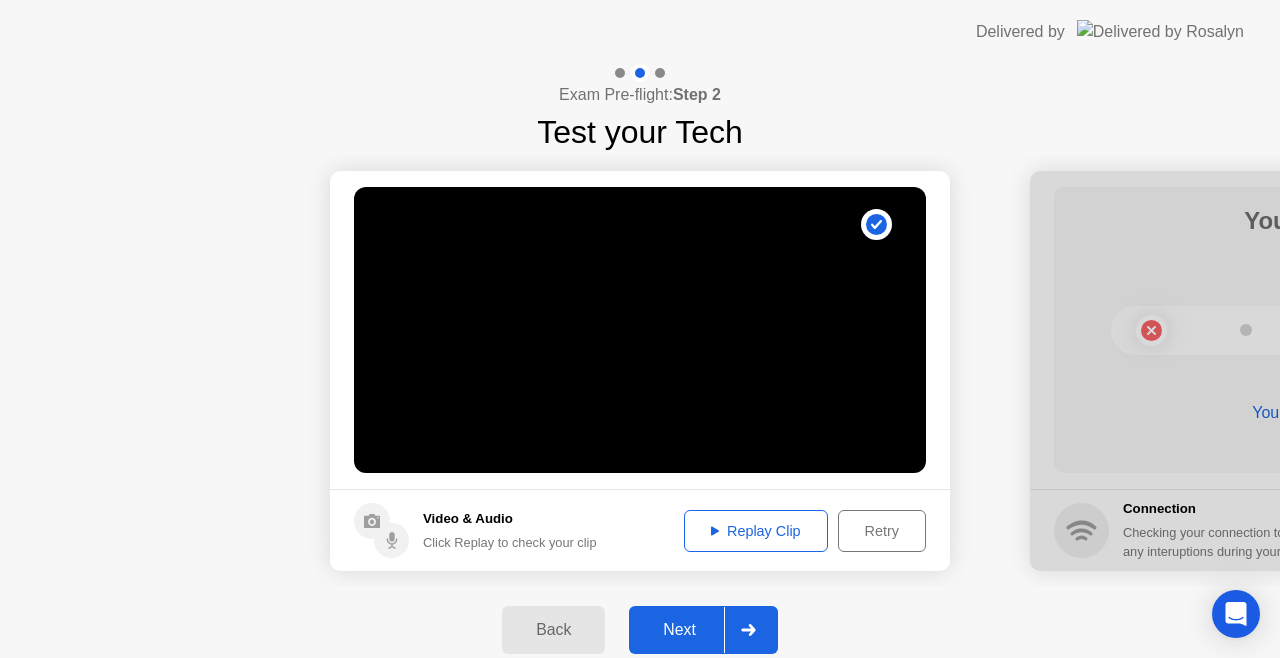 click on "Next" 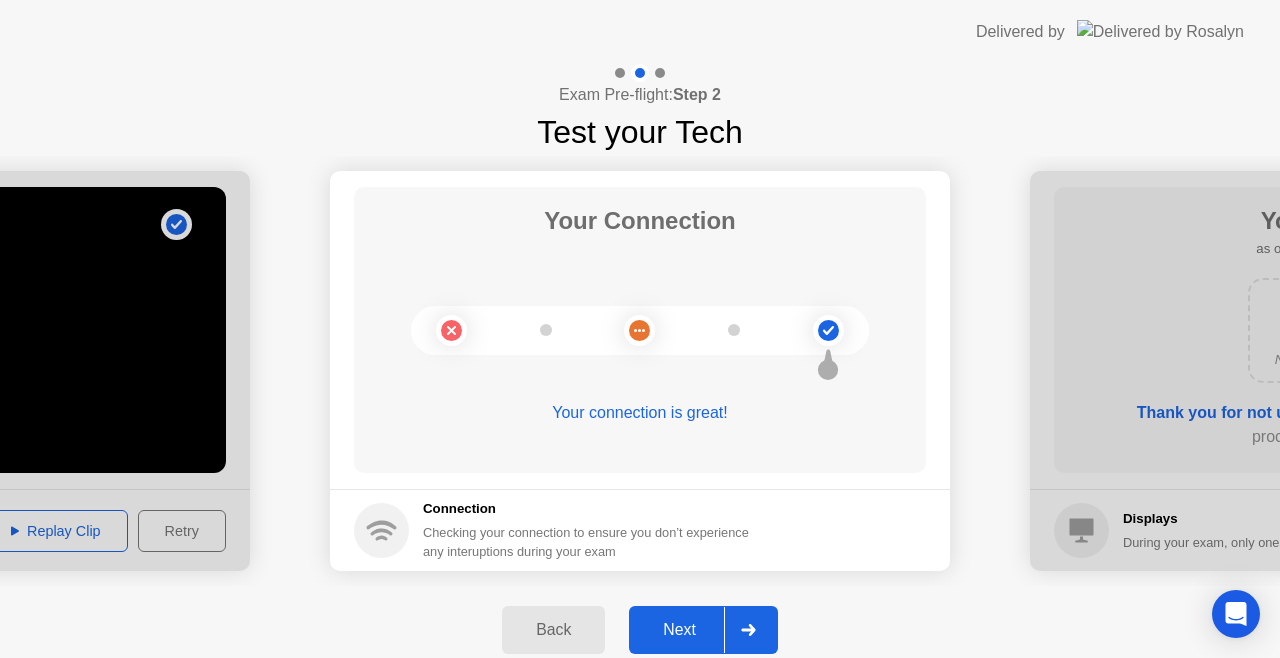 click on "Next" 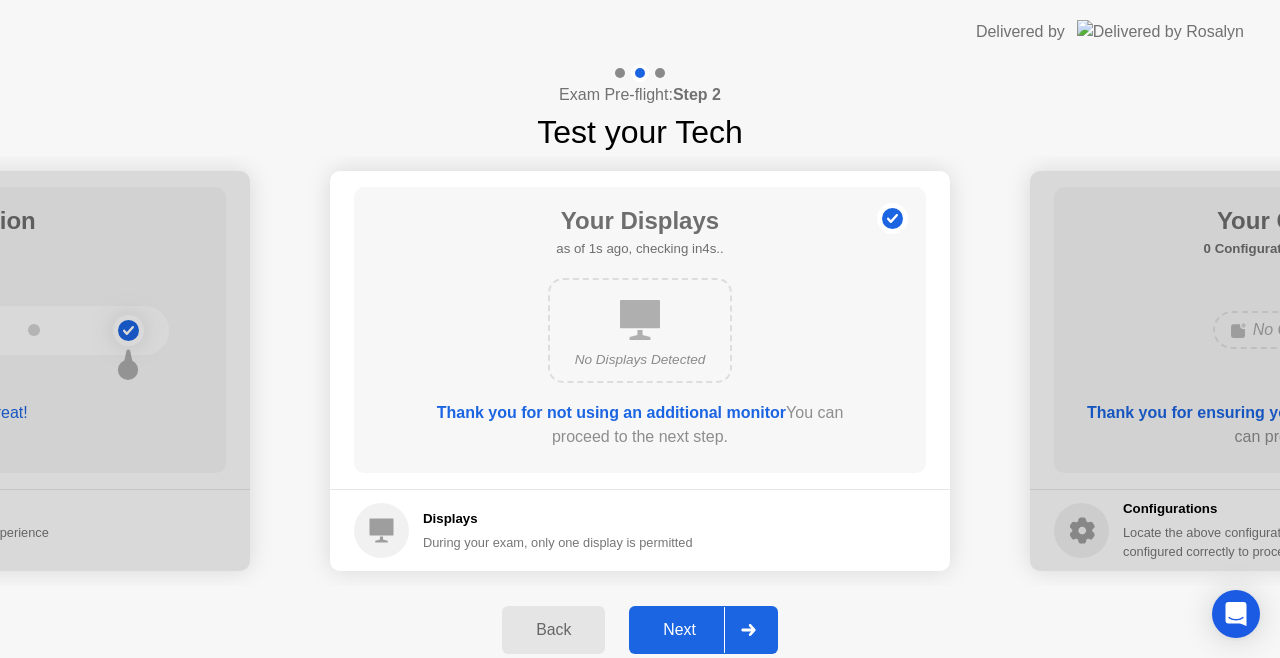click on "Next" 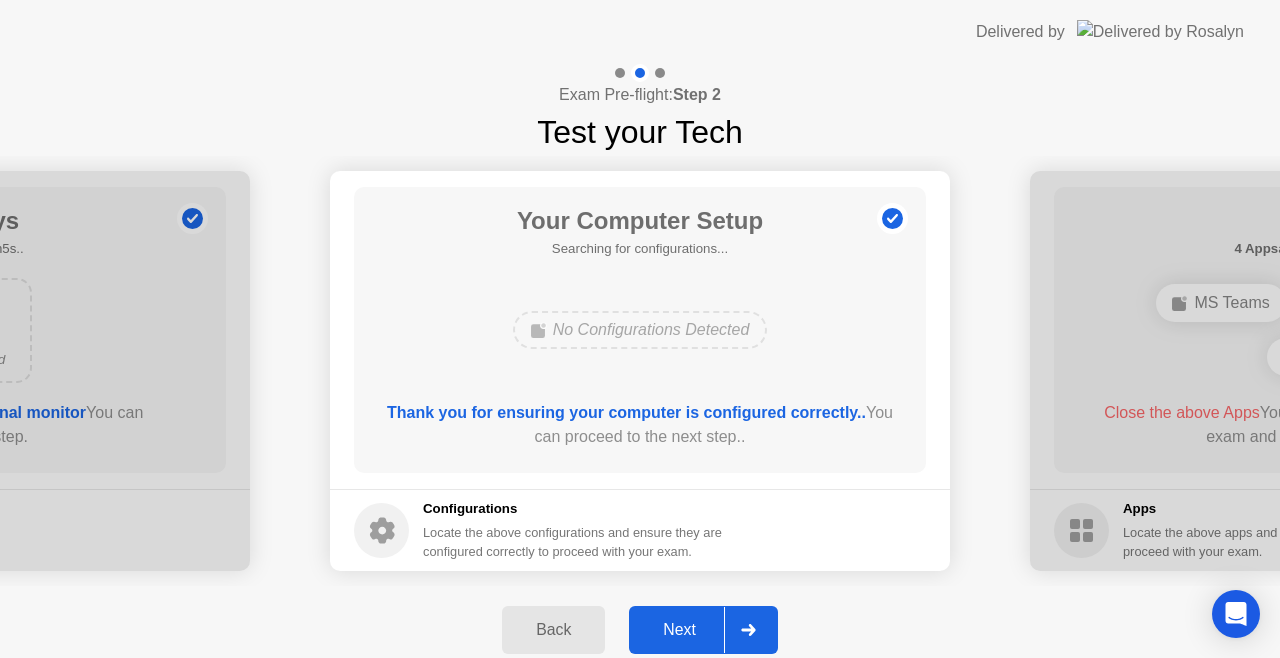 click on "Next" 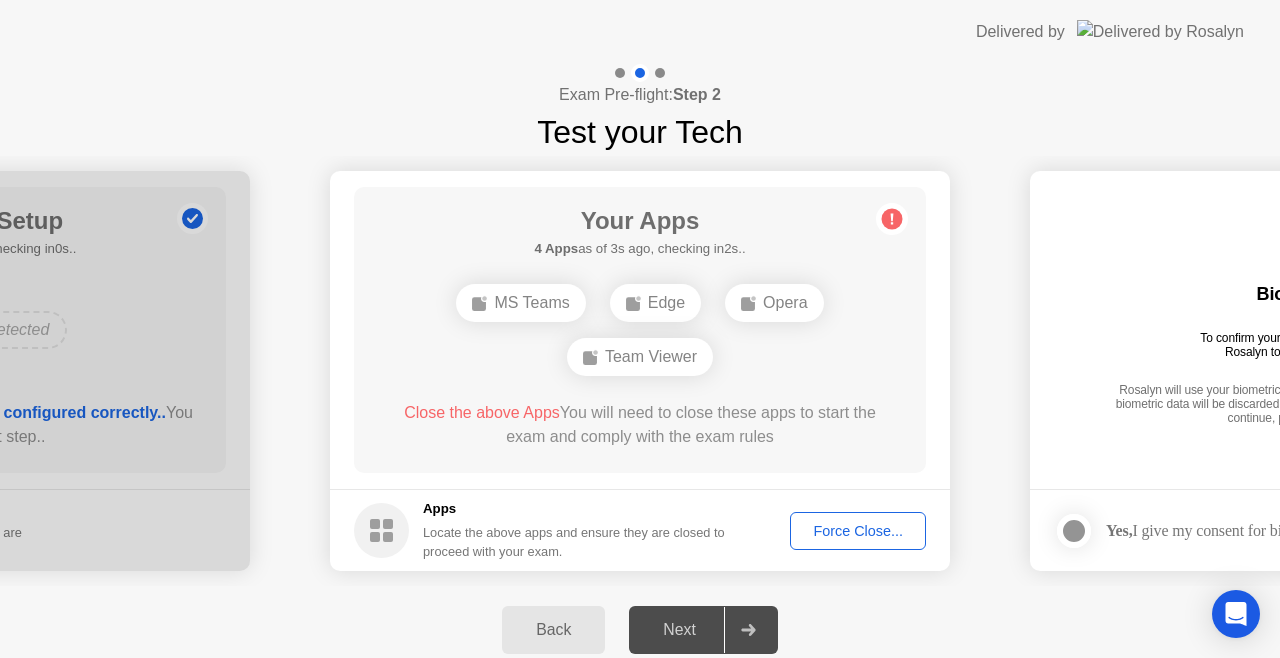 click on "Force Close..." 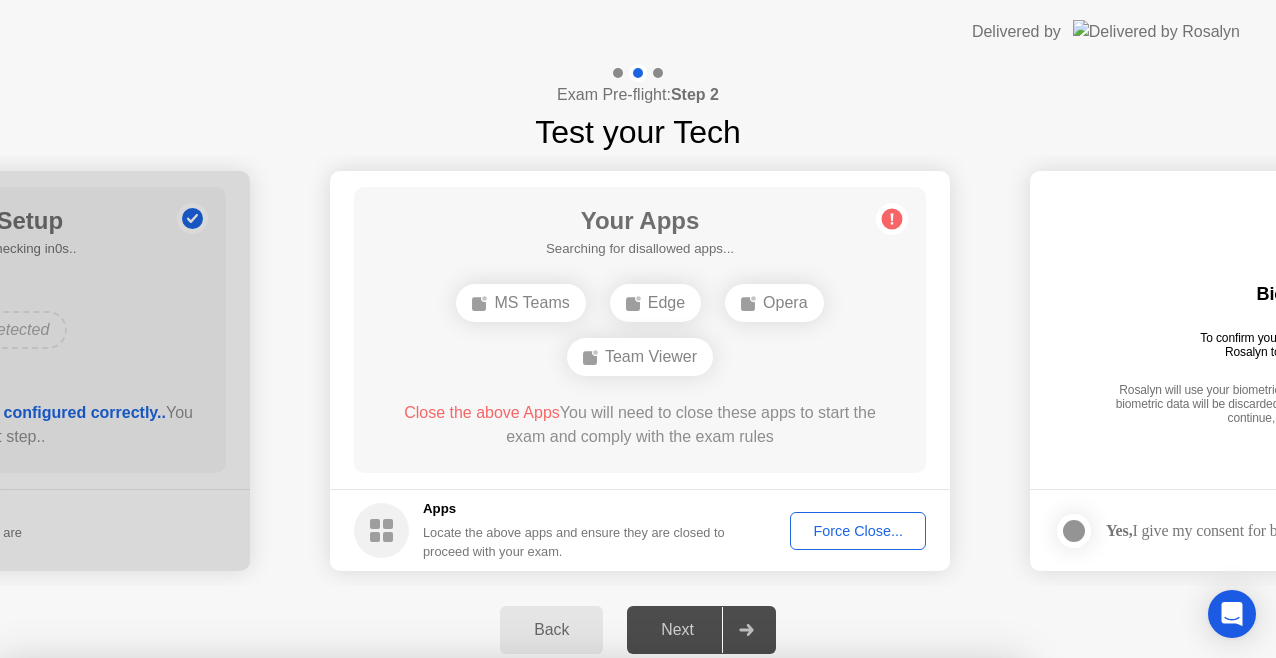 click on "Confirm" at bounding box center (577, 988) 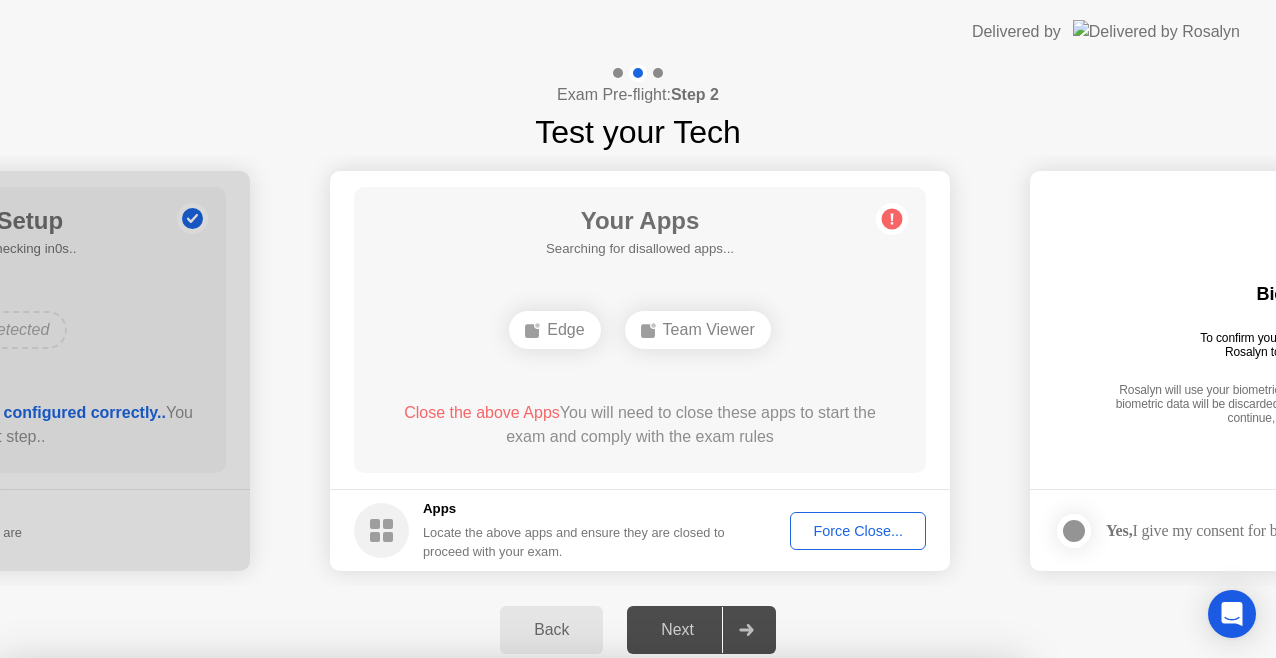 click on "Read More" at bounding box center [573, 896] 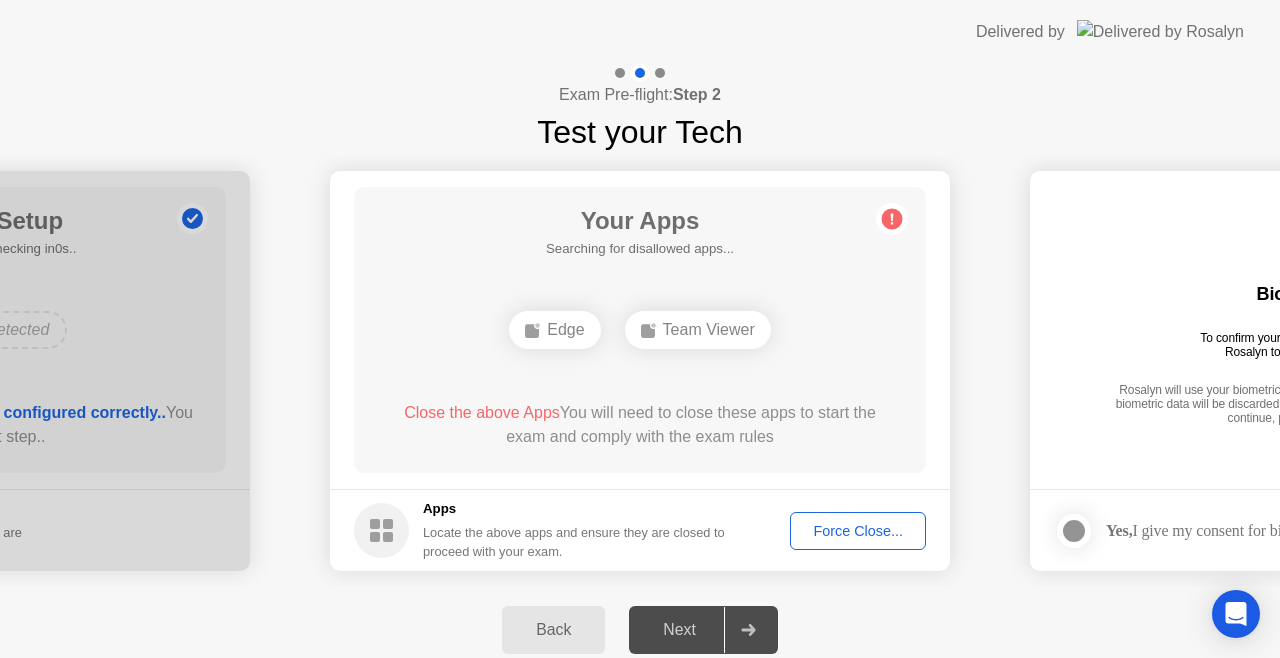 click on "Force Close..." 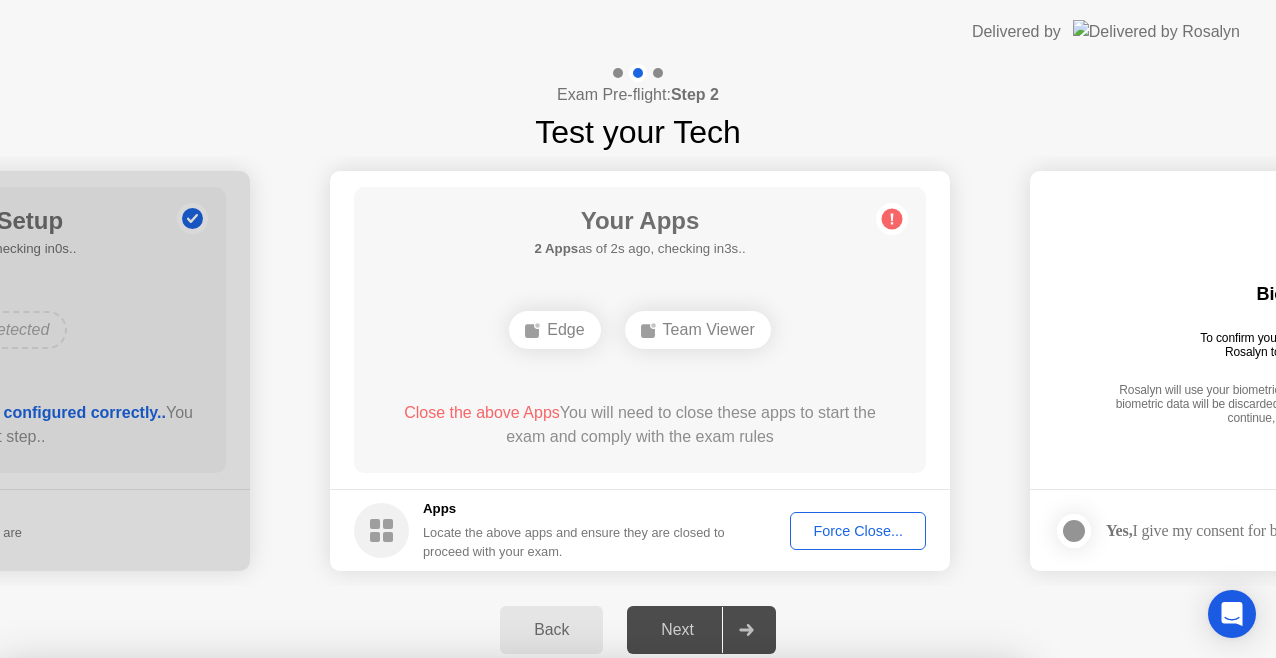 click on "Confirm" at bounding box center [577, 934] 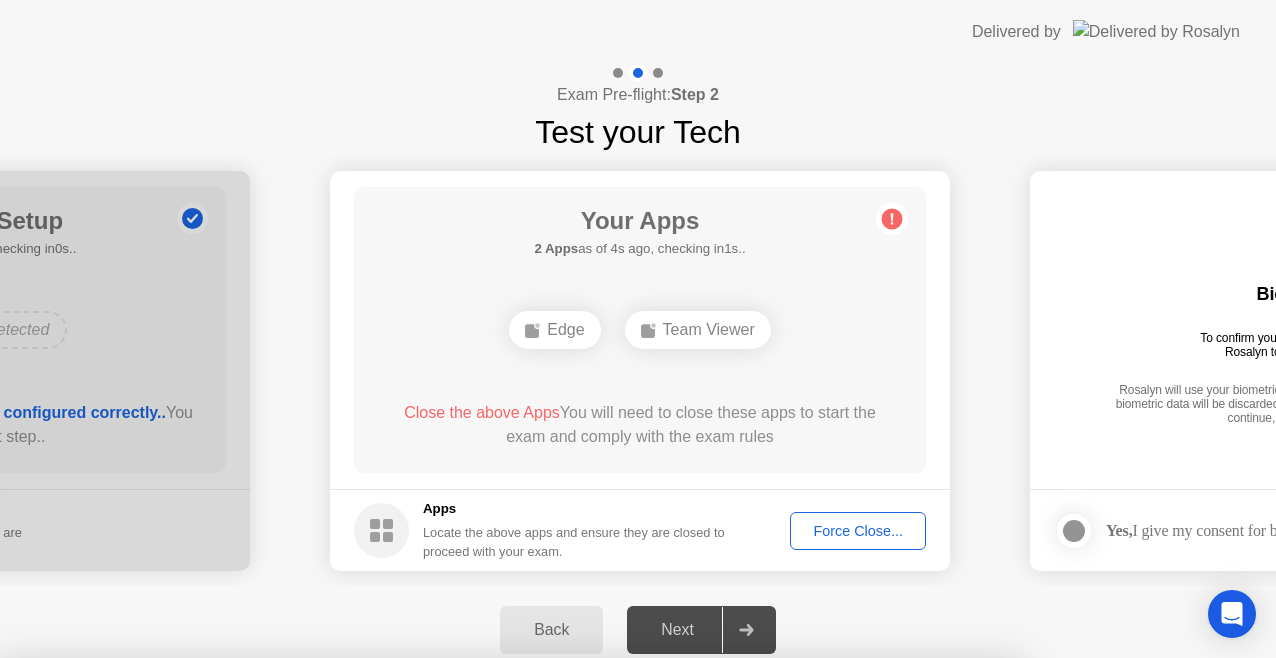 click on "Close" at bounding box center [429, 896] 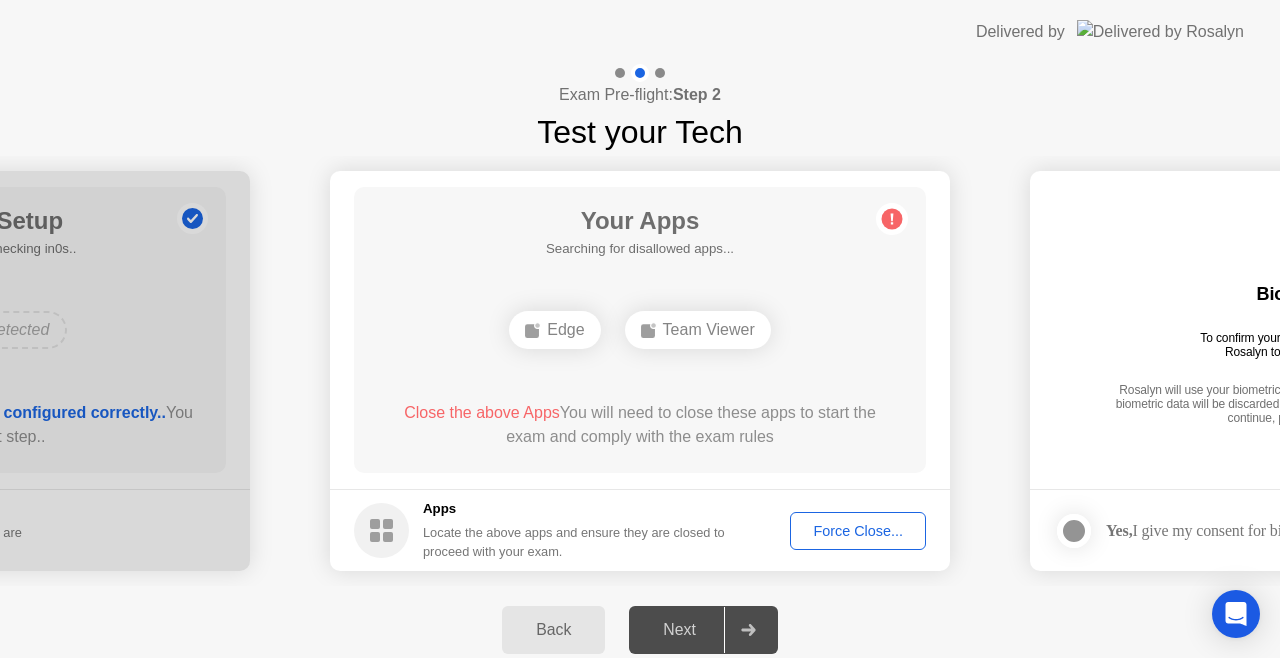 click on "Force Close..." 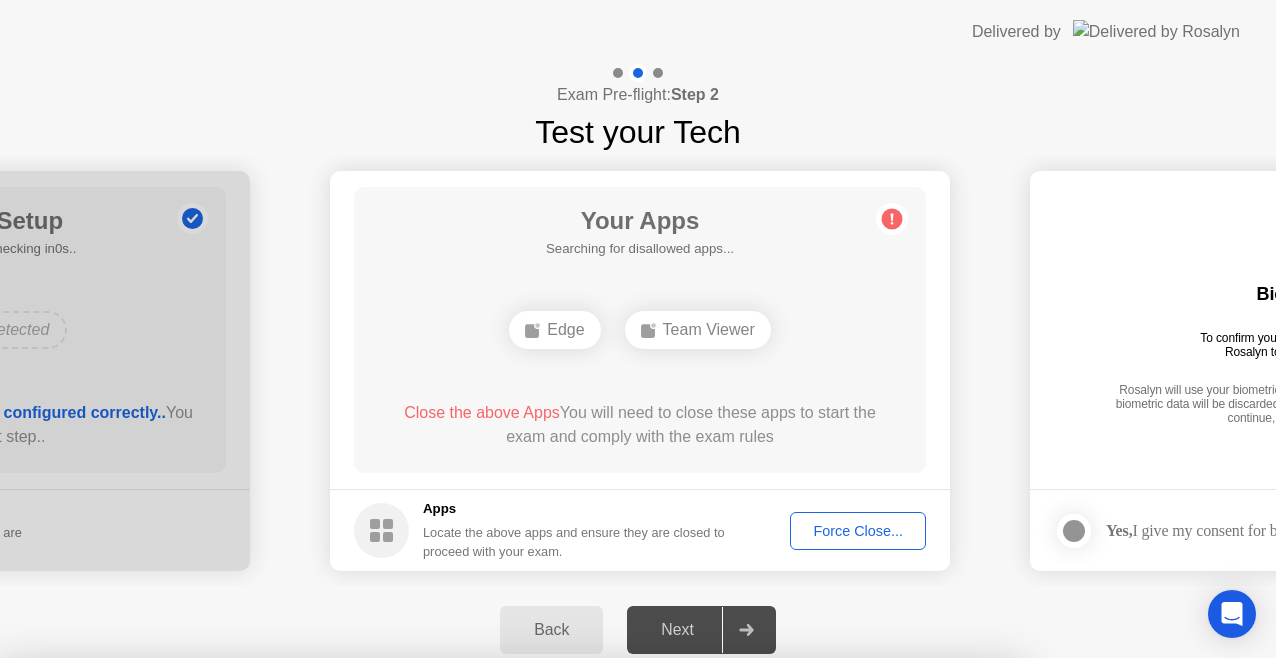 click on "Confirm" at bounding box center (577, 934) 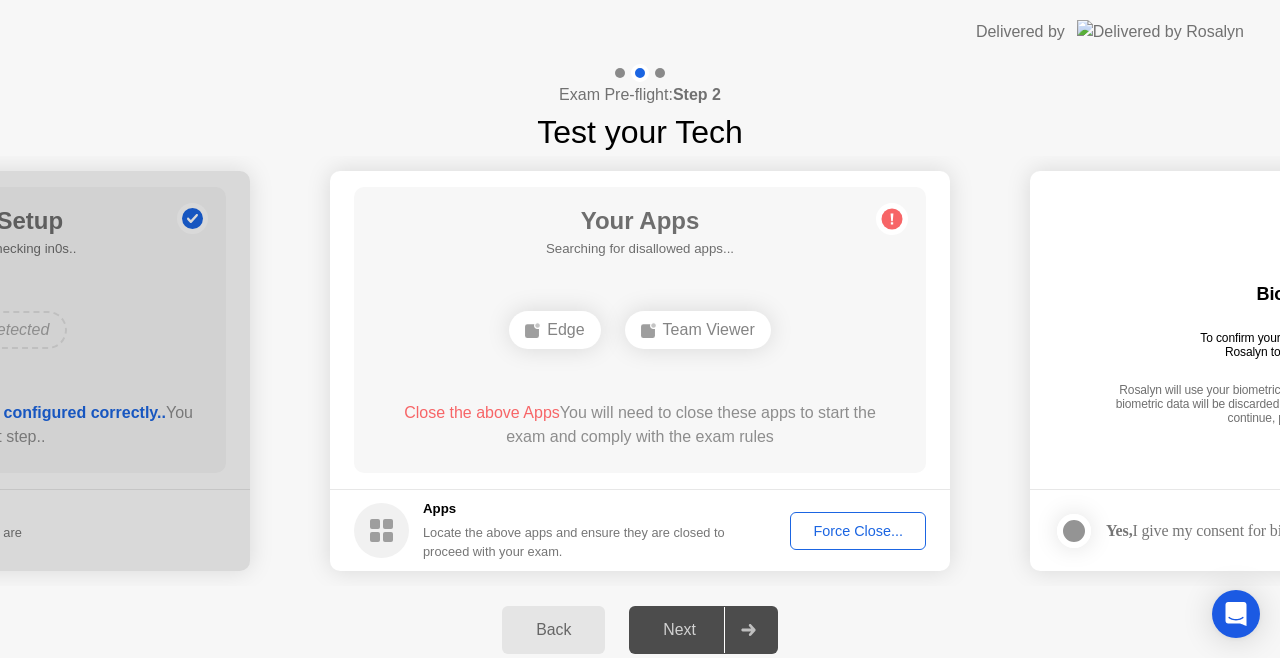 type 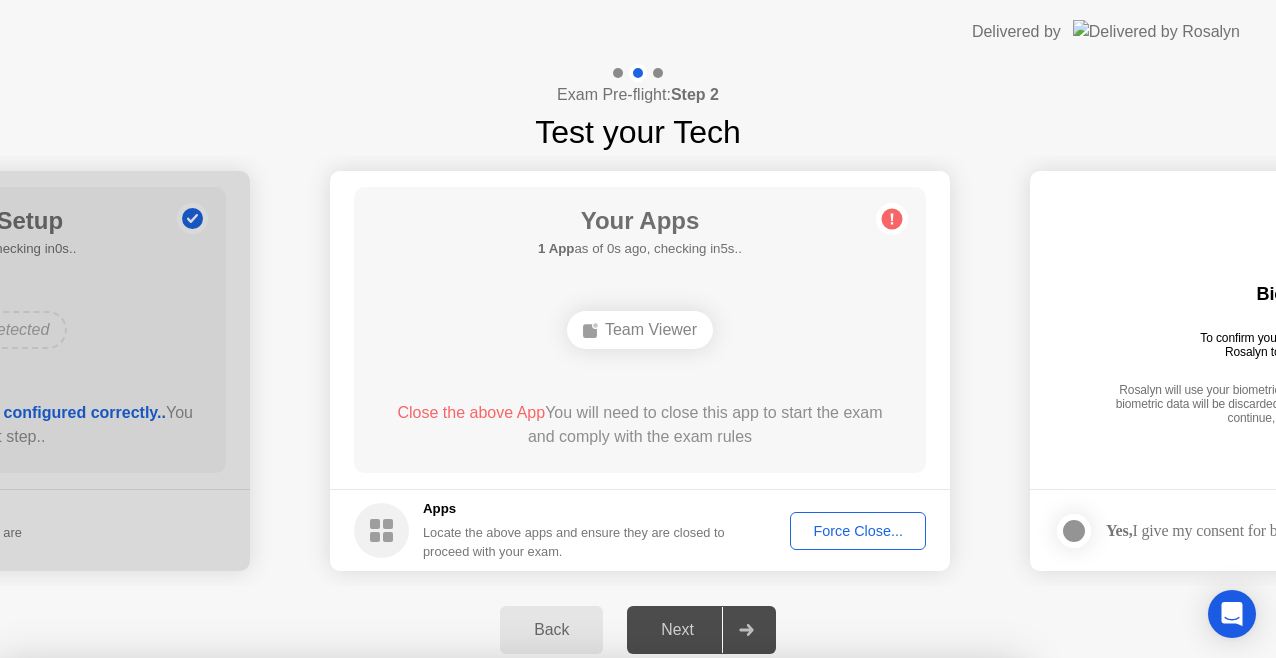 click on "Continue" at bounding box center [633, 1309] 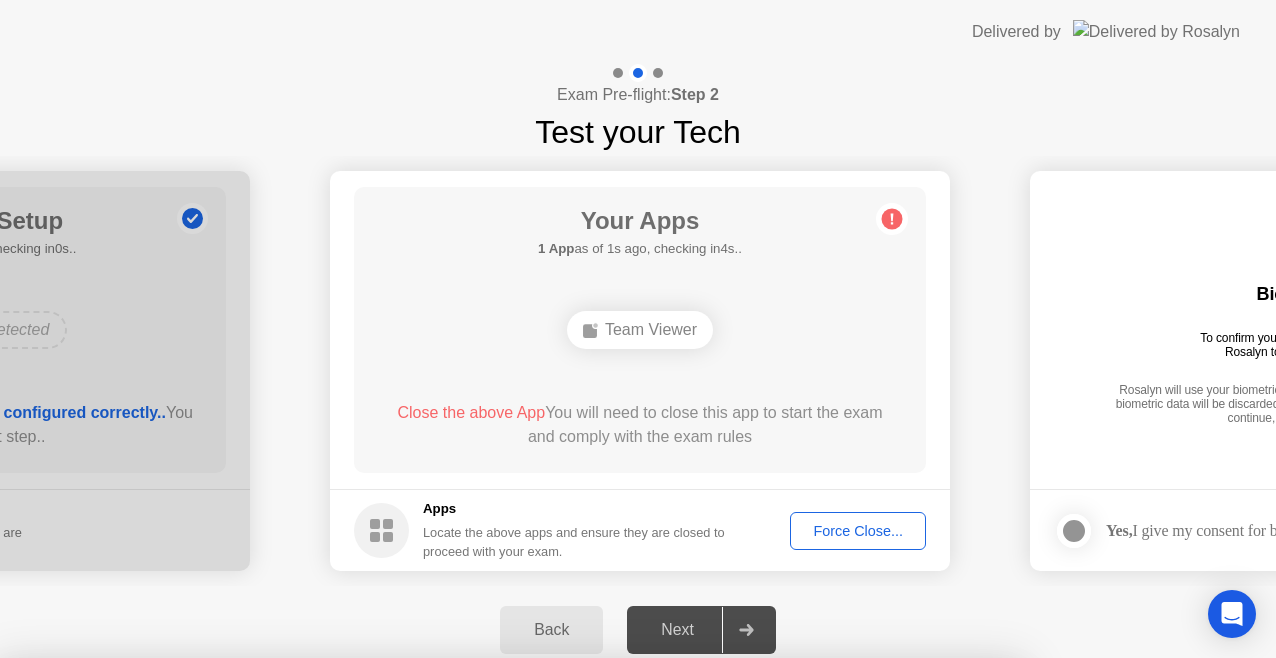 click on "Close" at bounding box center (429, 896) 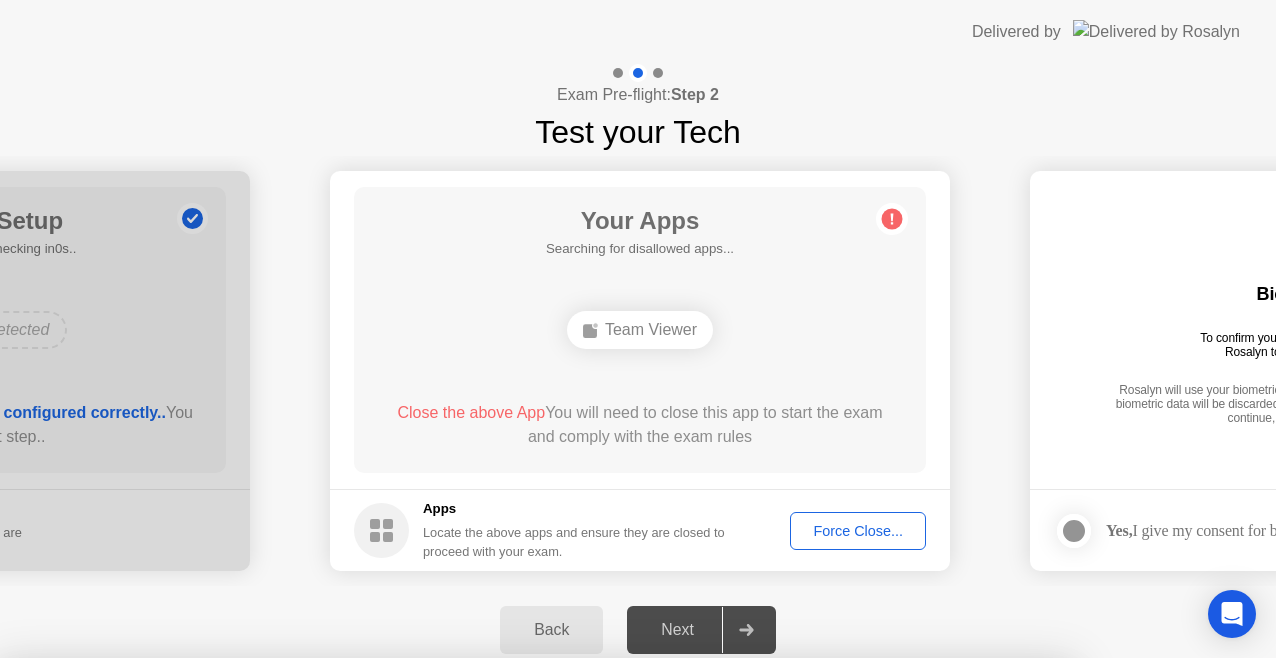 click on "Continue" at bounding box center (633, 1031) 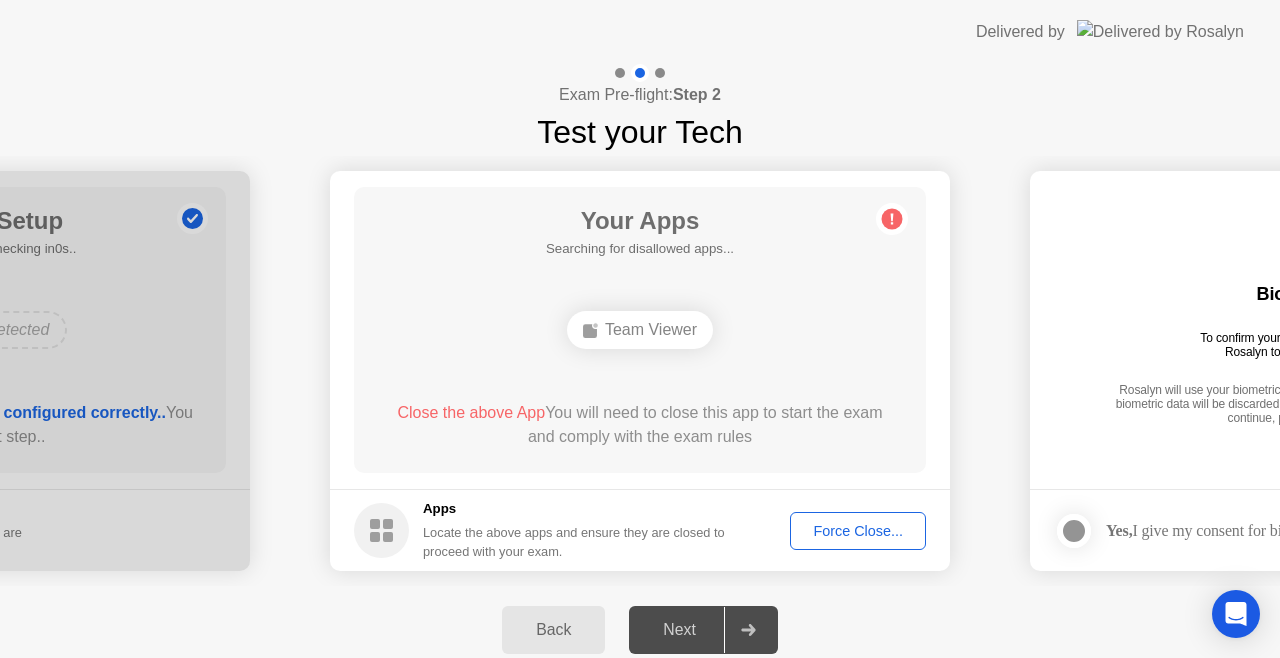 click on "Force Close..." 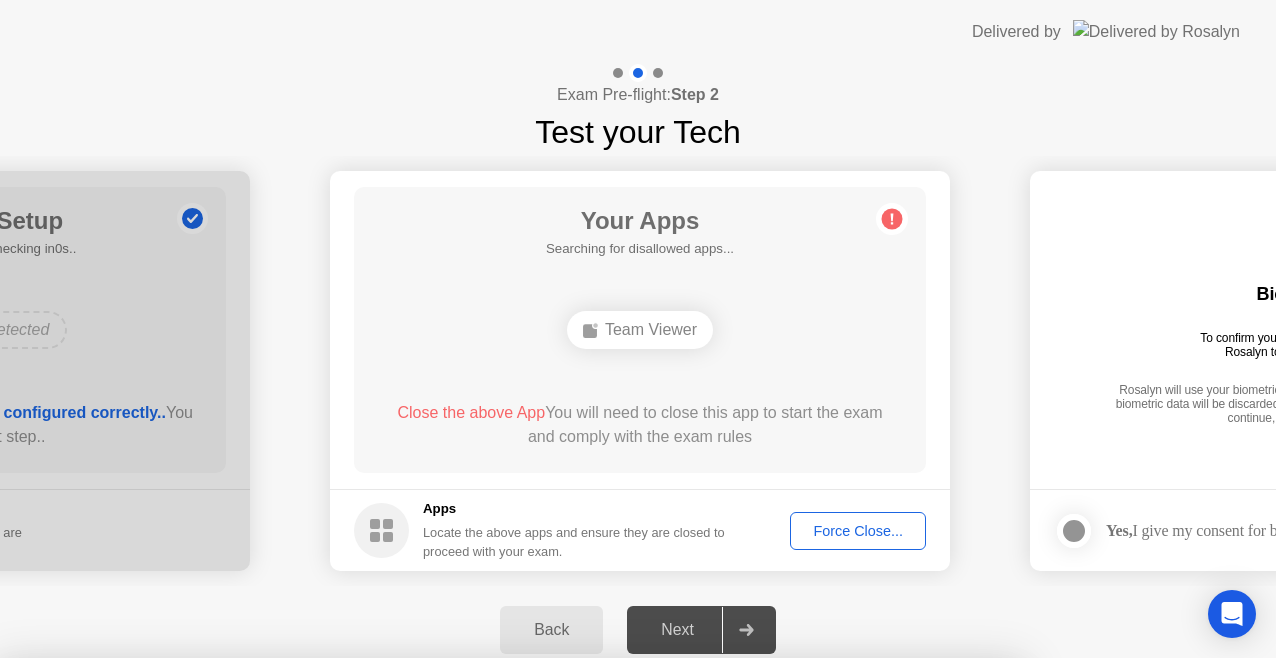 click on "Cancel" at bounding box center [440, 934] 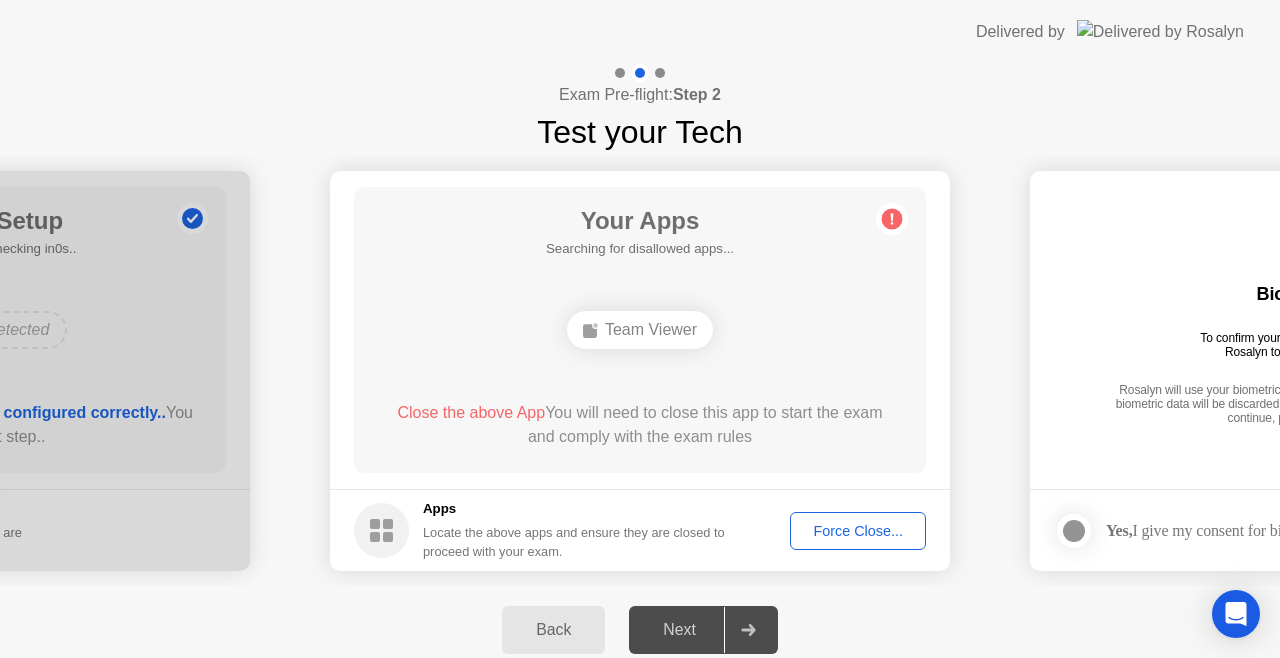 click on "Apps Locate the above apps and ensure they are closed to proceed with your exam. Force Close..." 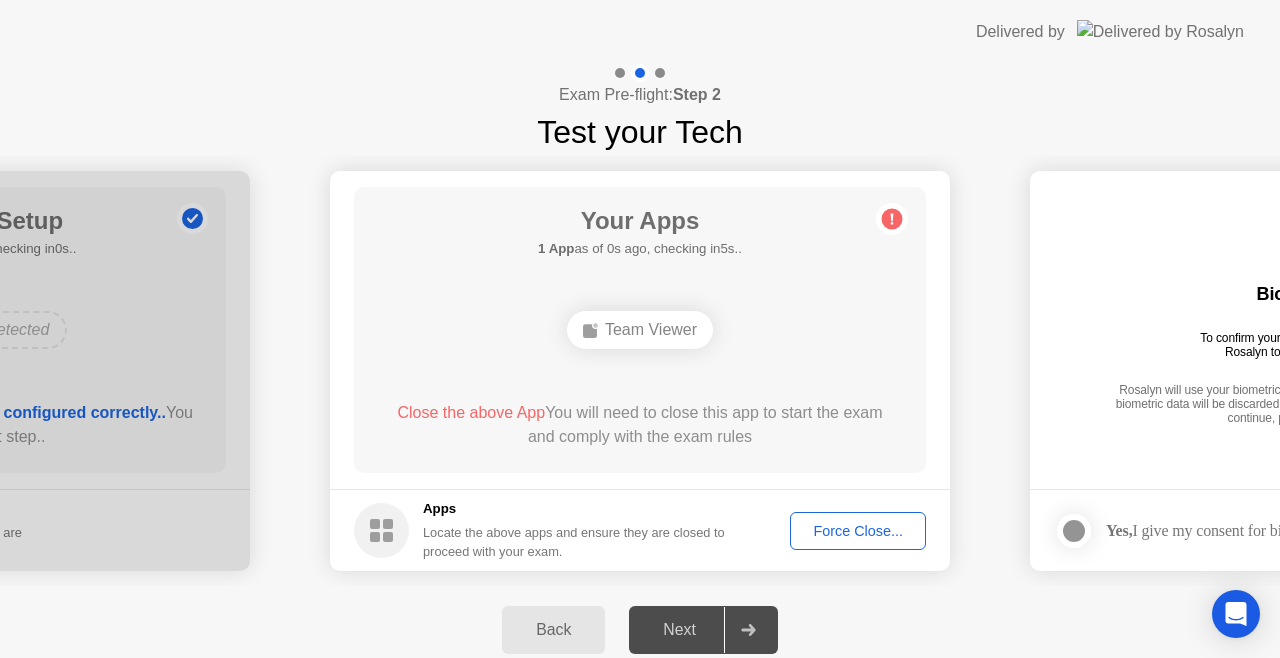 click on "Force Close..." 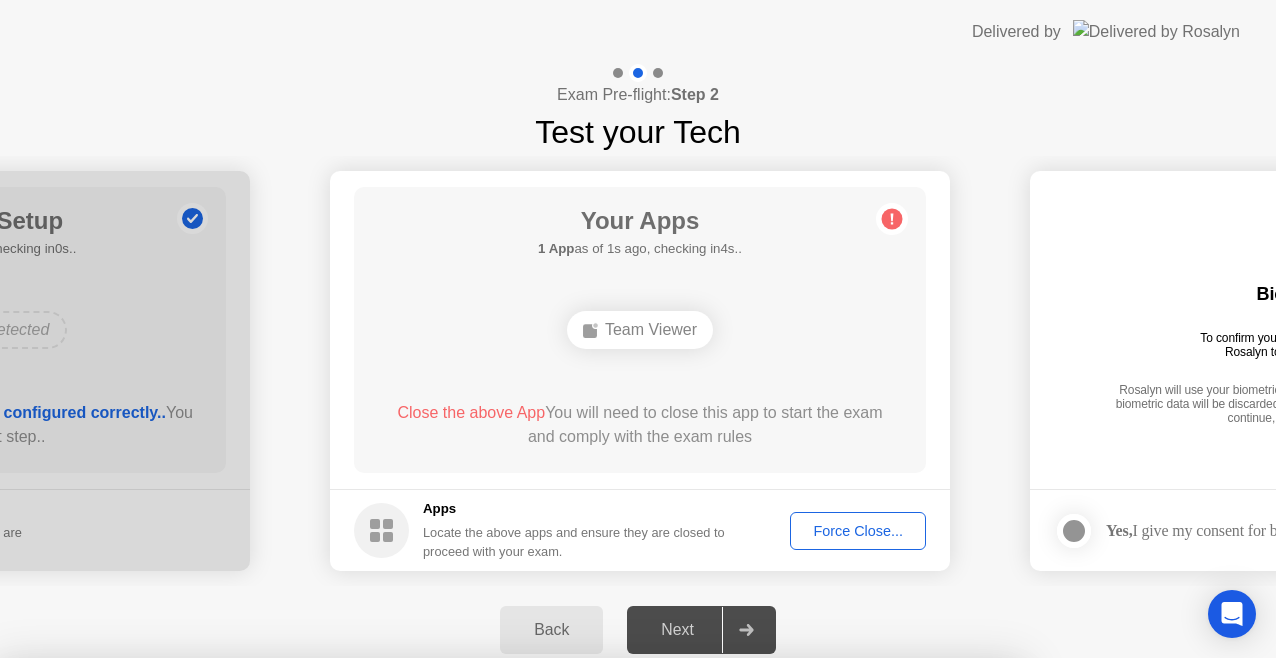 click on "Confirm" at bounding box center (577, 934) 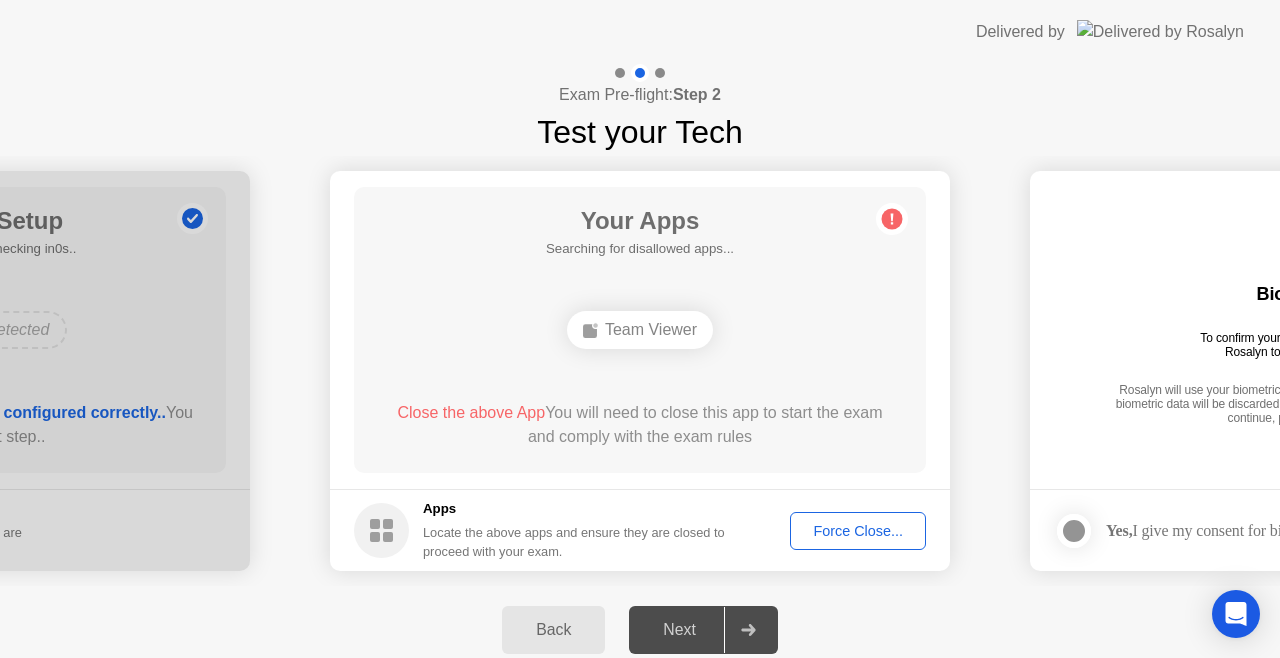 click on "Back" 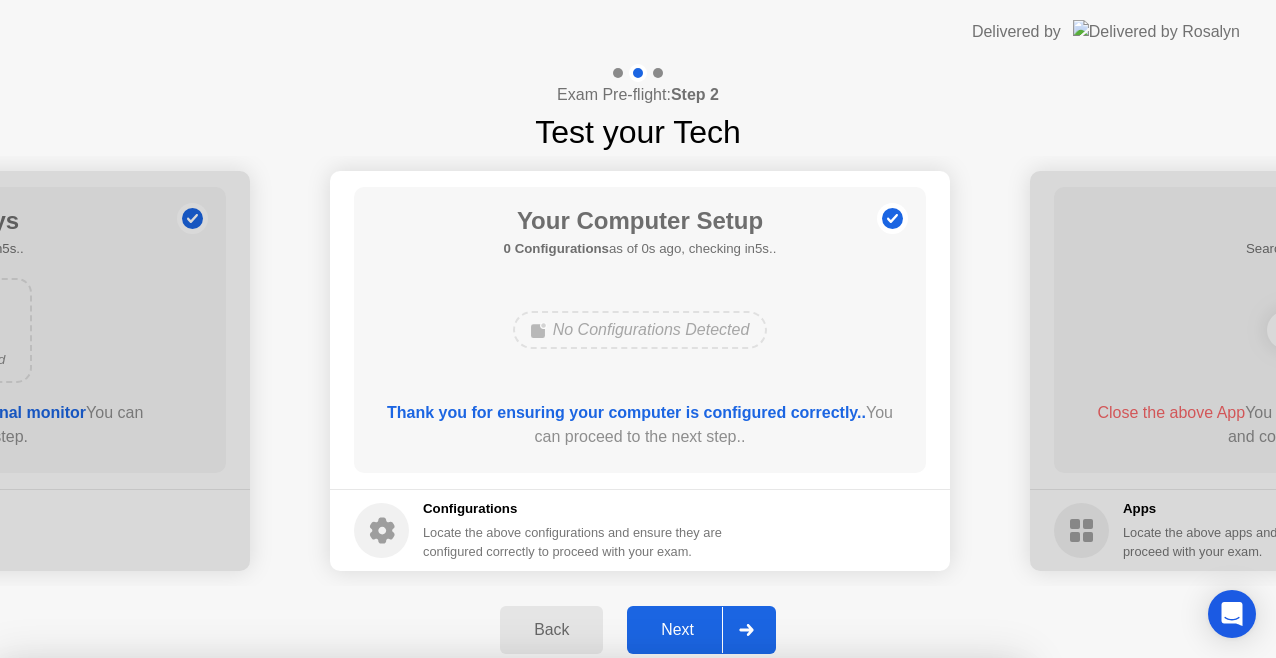 click on "Close" at bounding box center (429, 896) 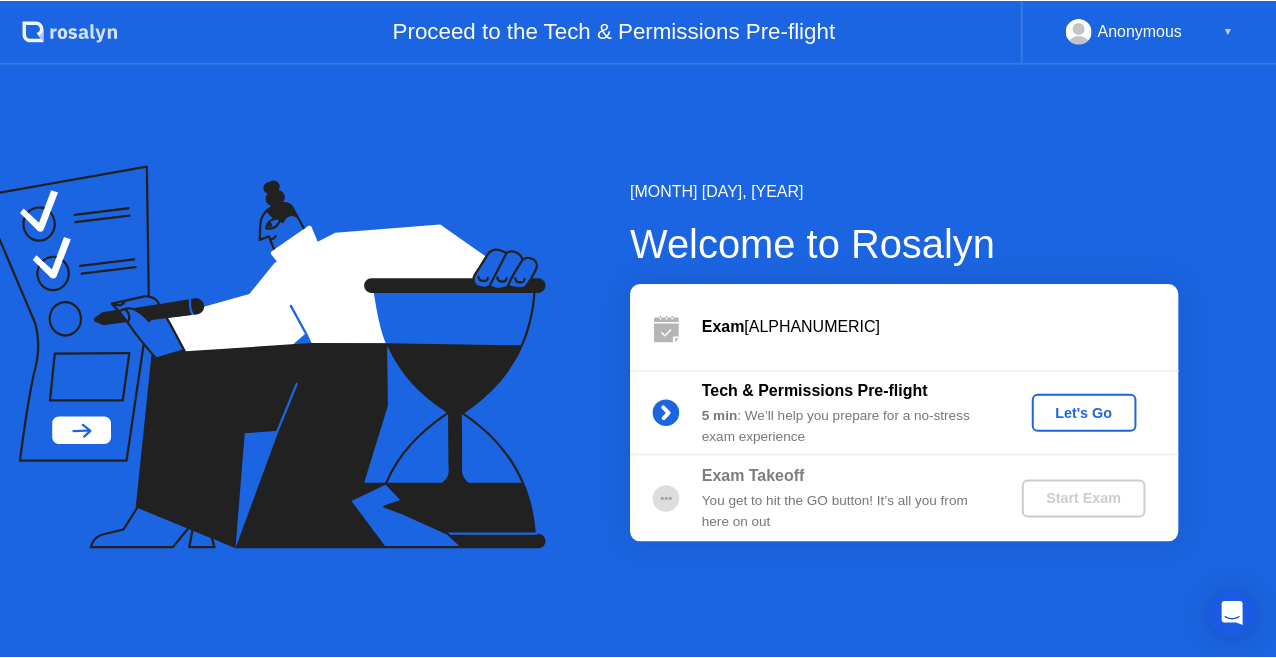 scroll, scrollTop: 0, scrollLeft: 0, axis: both 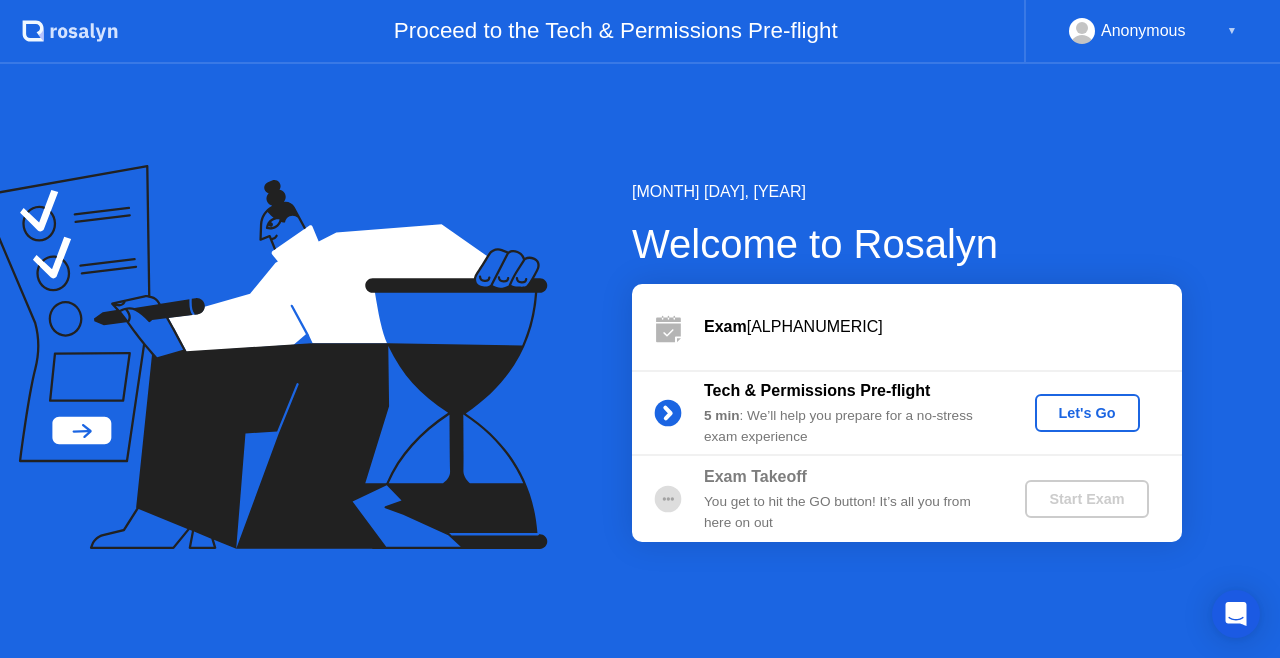 click on "Let's Go" 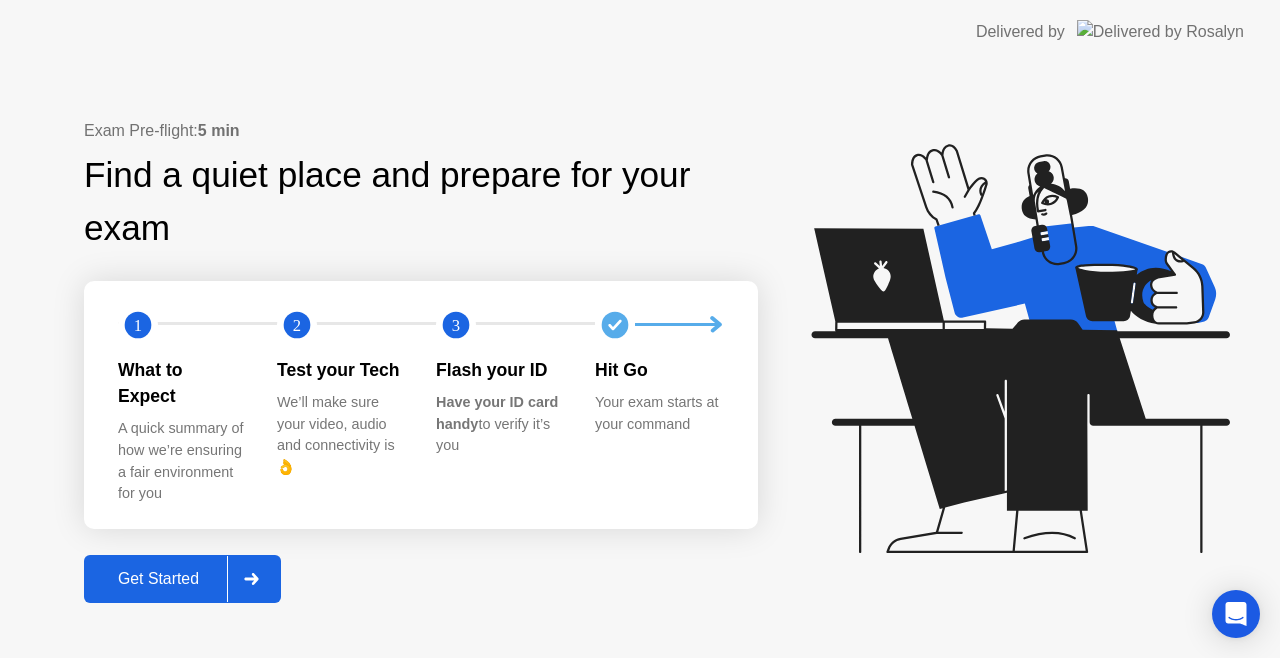 click 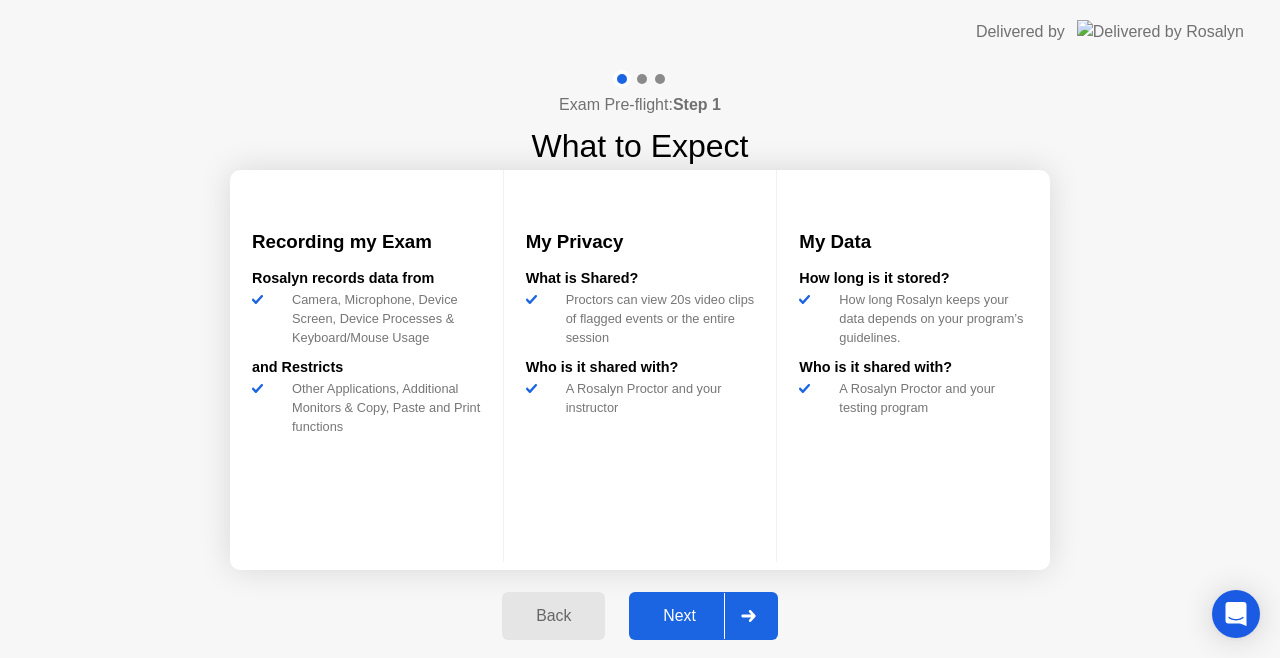 click on "Next" 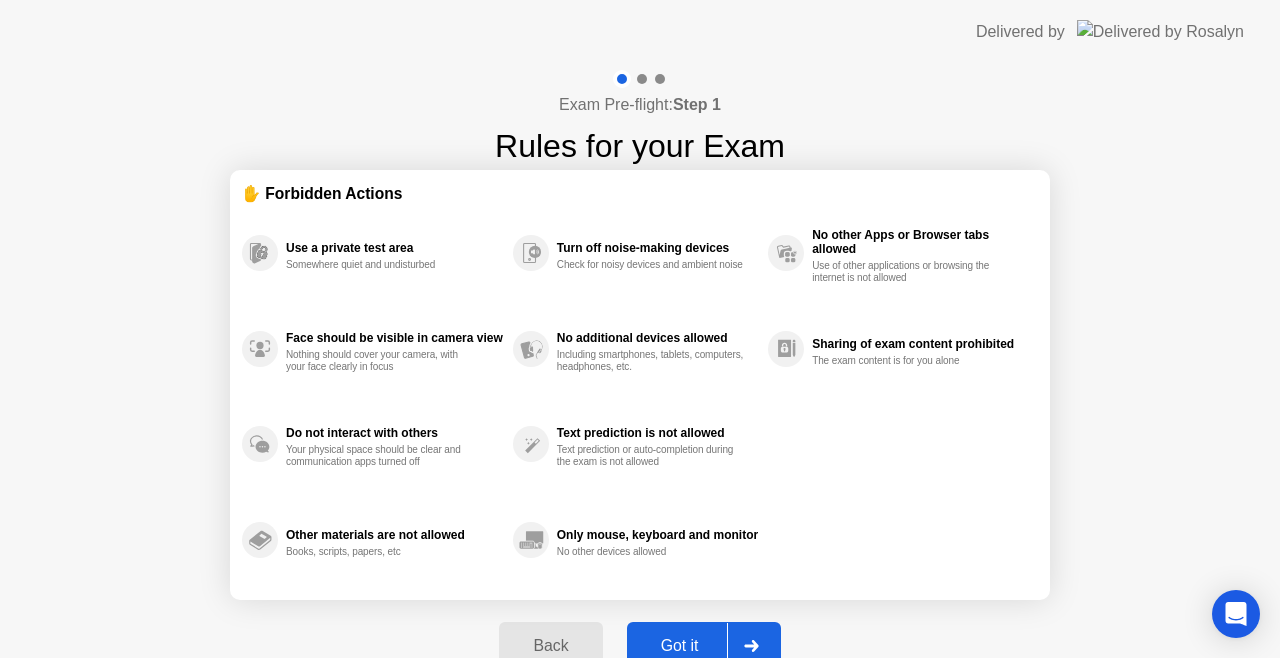 click 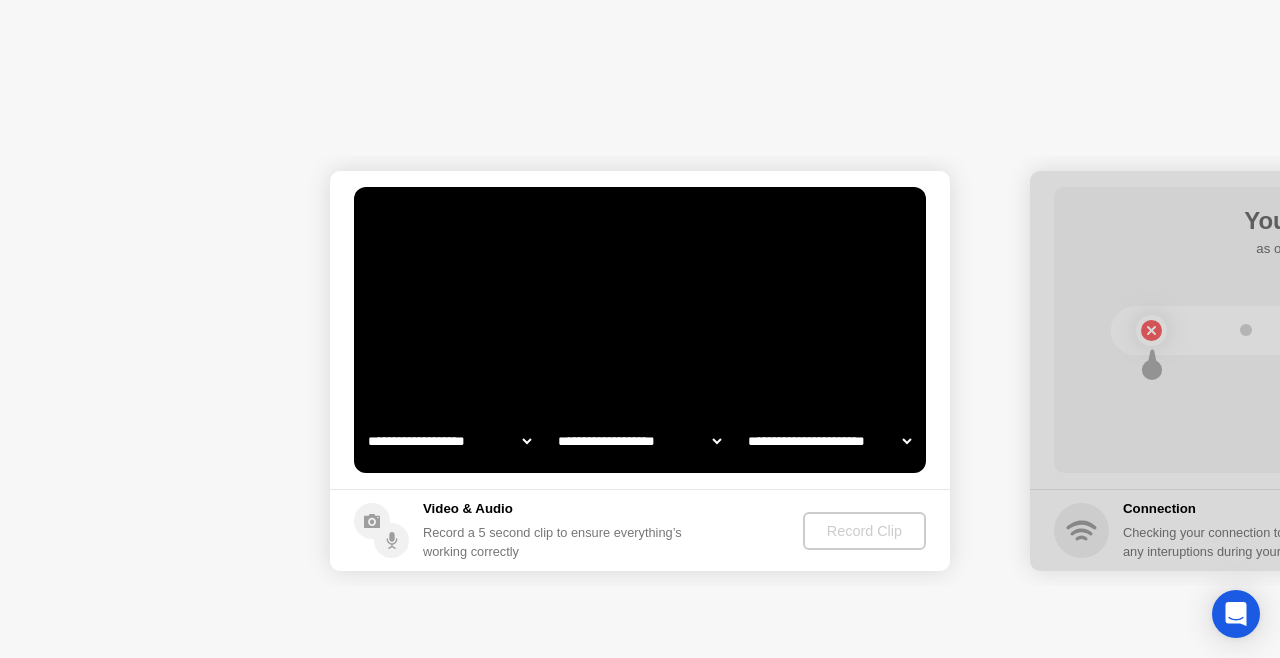 select on "**********" 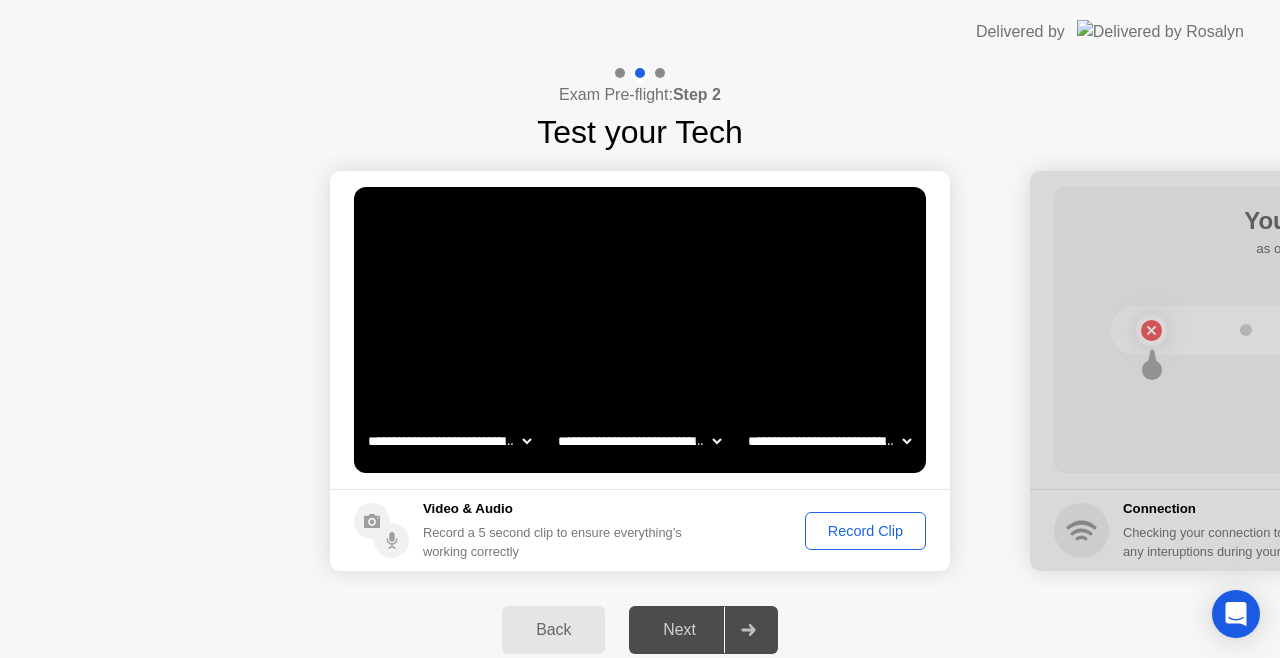 click on "Record Clip" 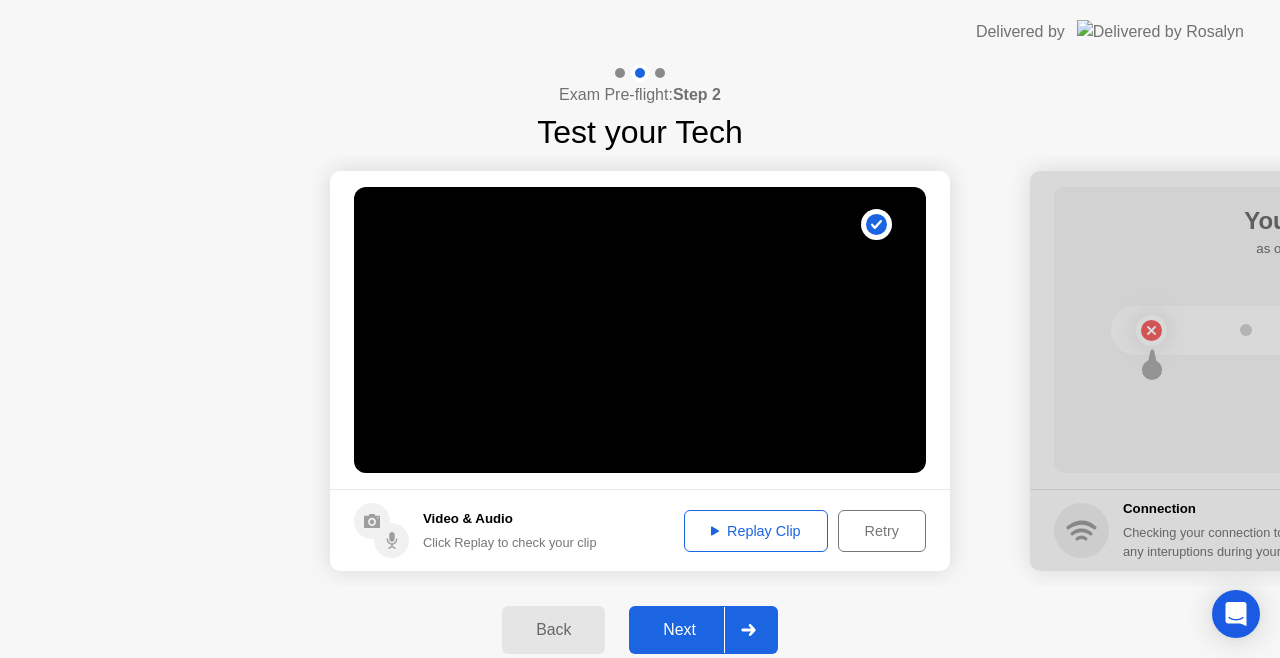 click on "Replay Clip" 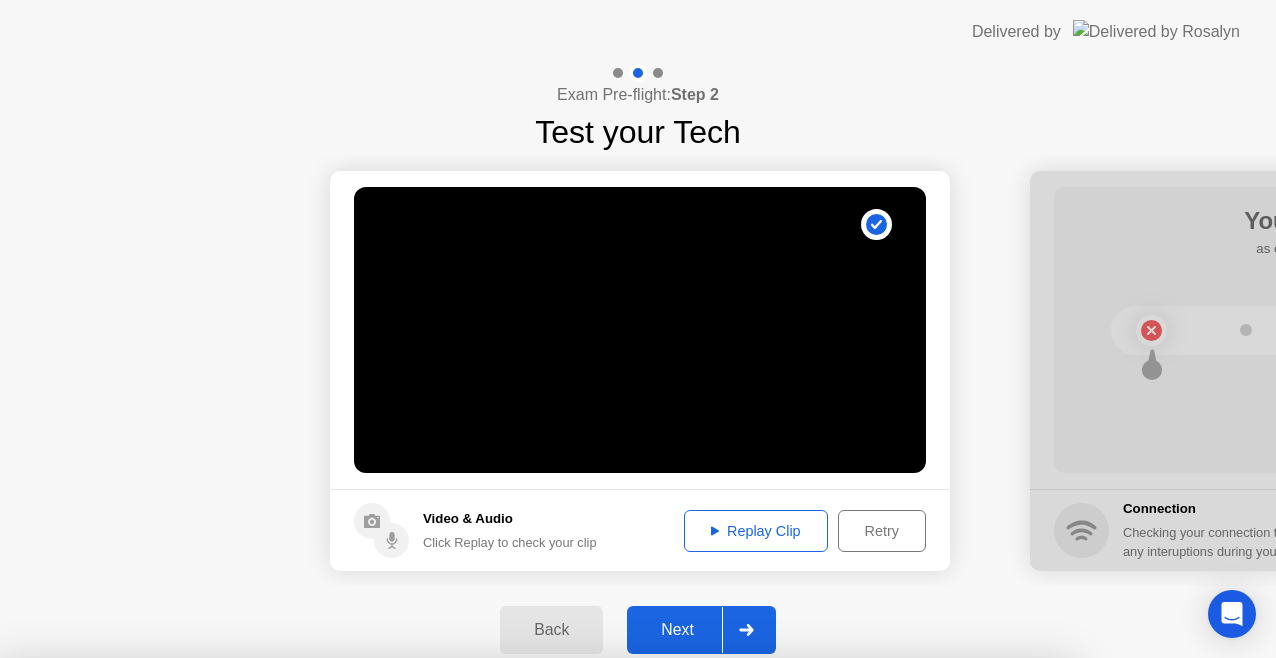 click on "Continue" at bounding box center (633, 1031) 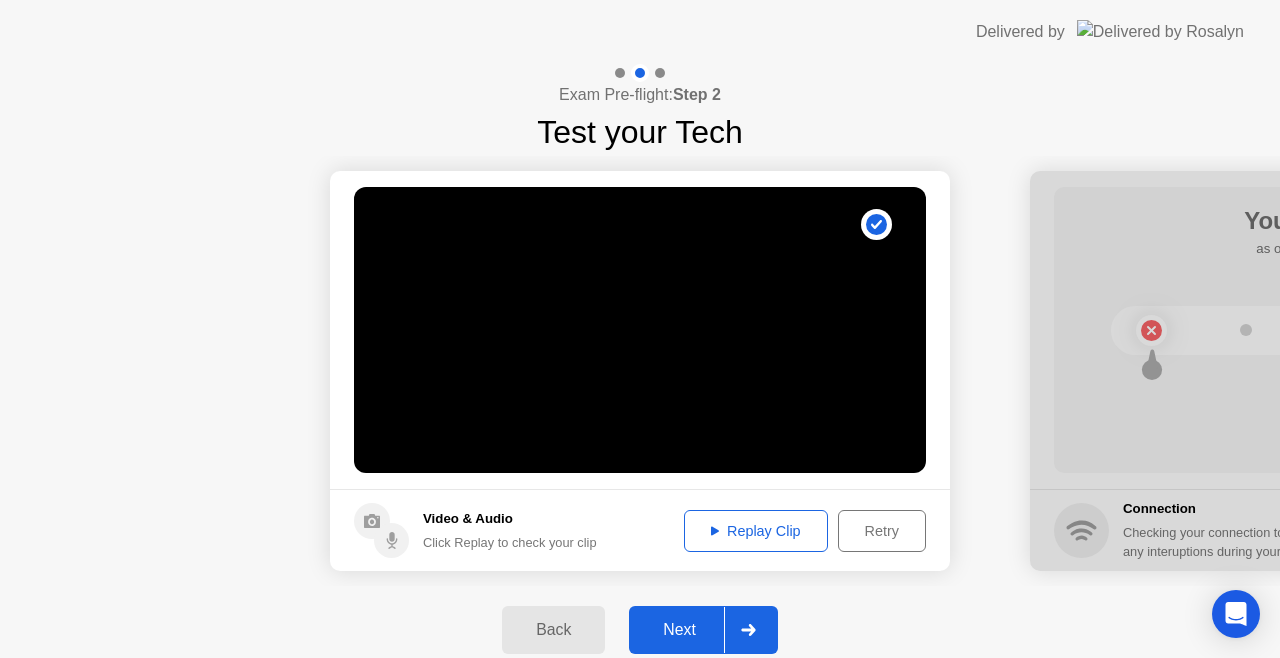 click on "Next" 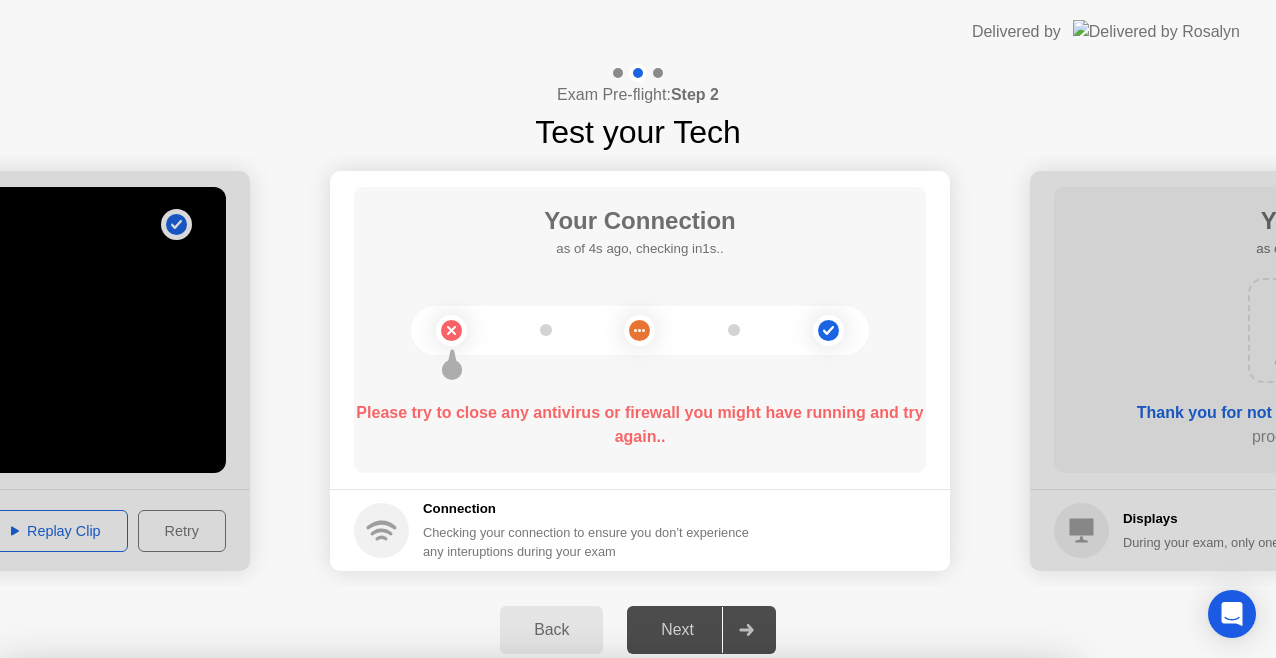 click on "Continue" at bounding box center [633, 1031] 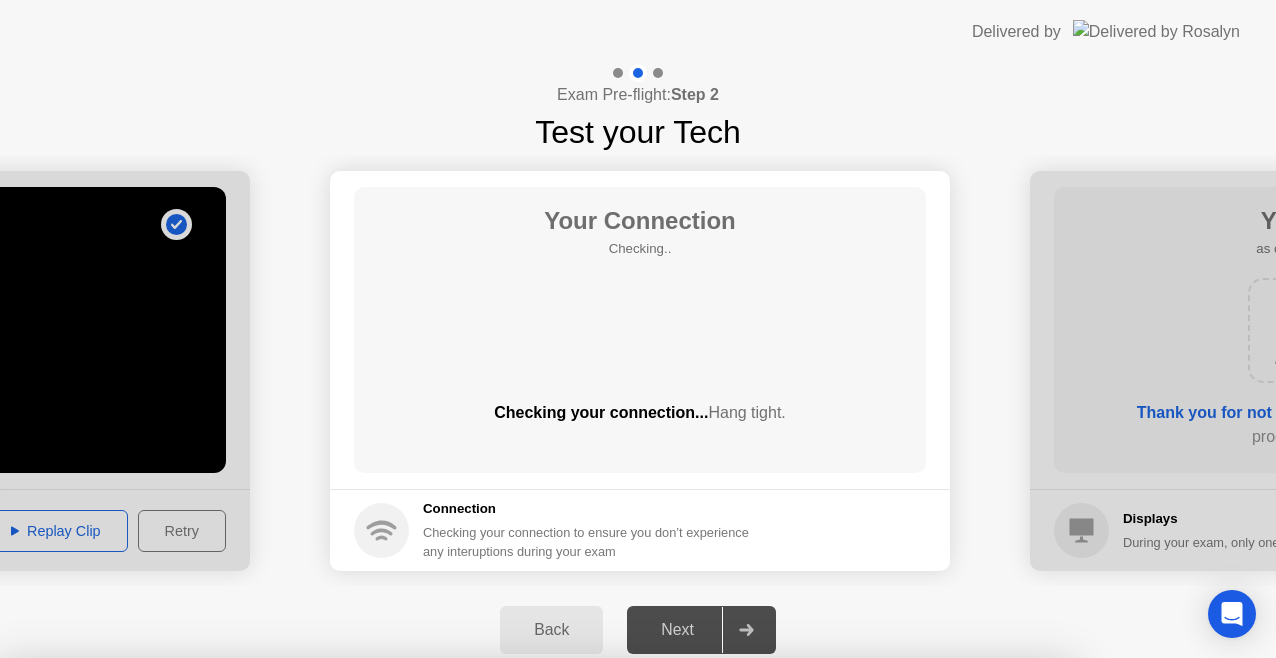 click at bounding box center [638, 658] 